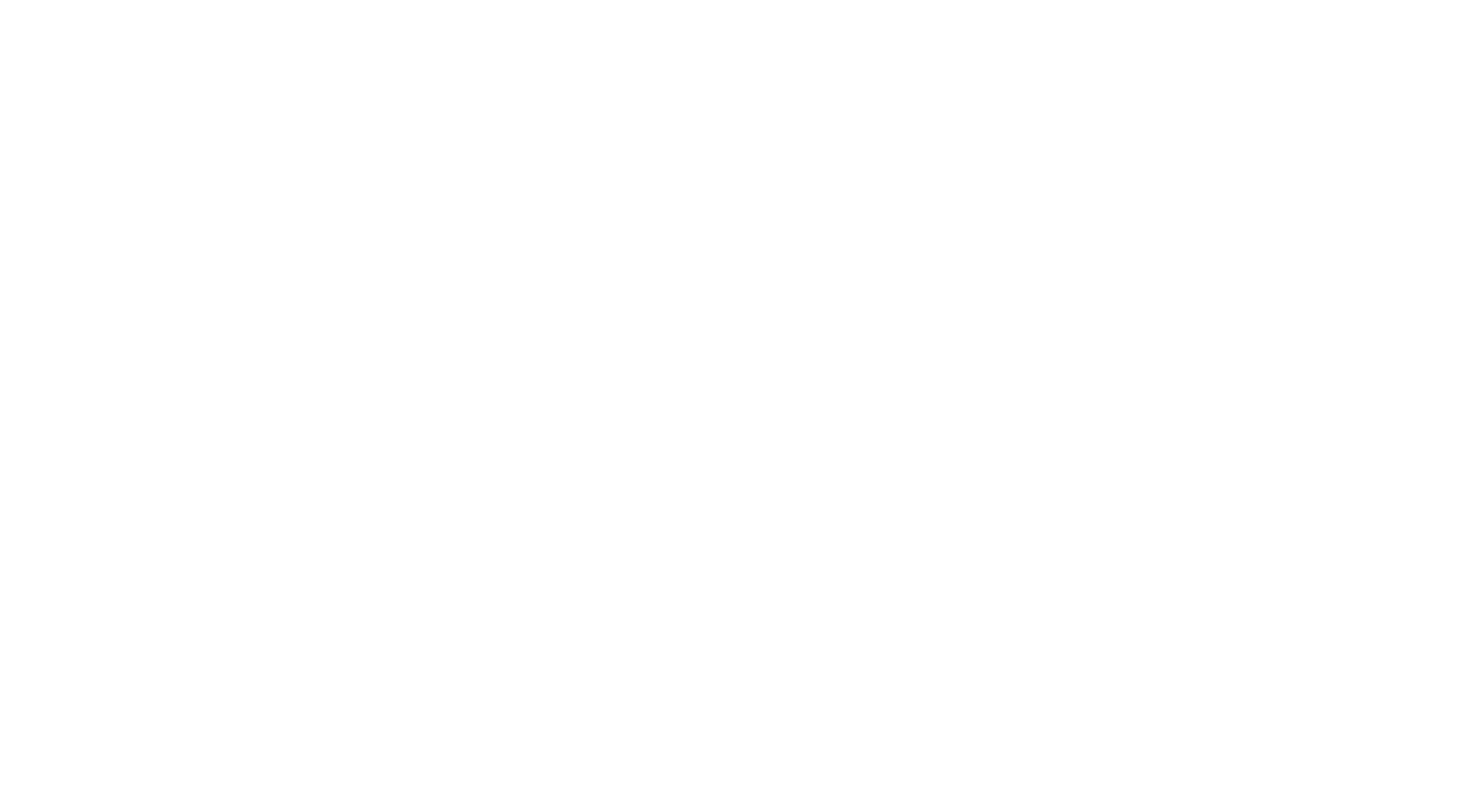 scroll, scrollTop: 0, scrollLeft: 0, axis: both 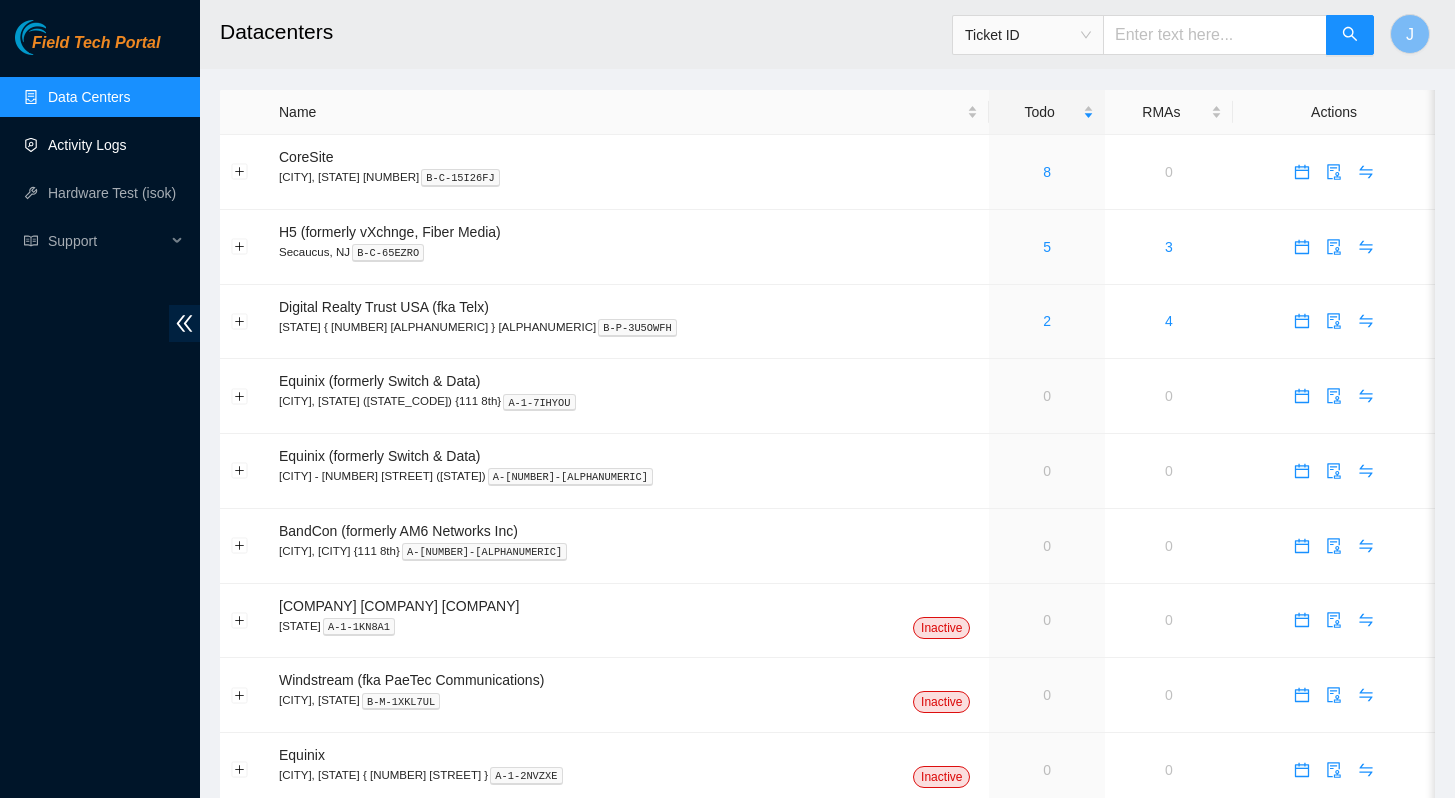 click on "Activity Logs" at bounding box center [87, 145] 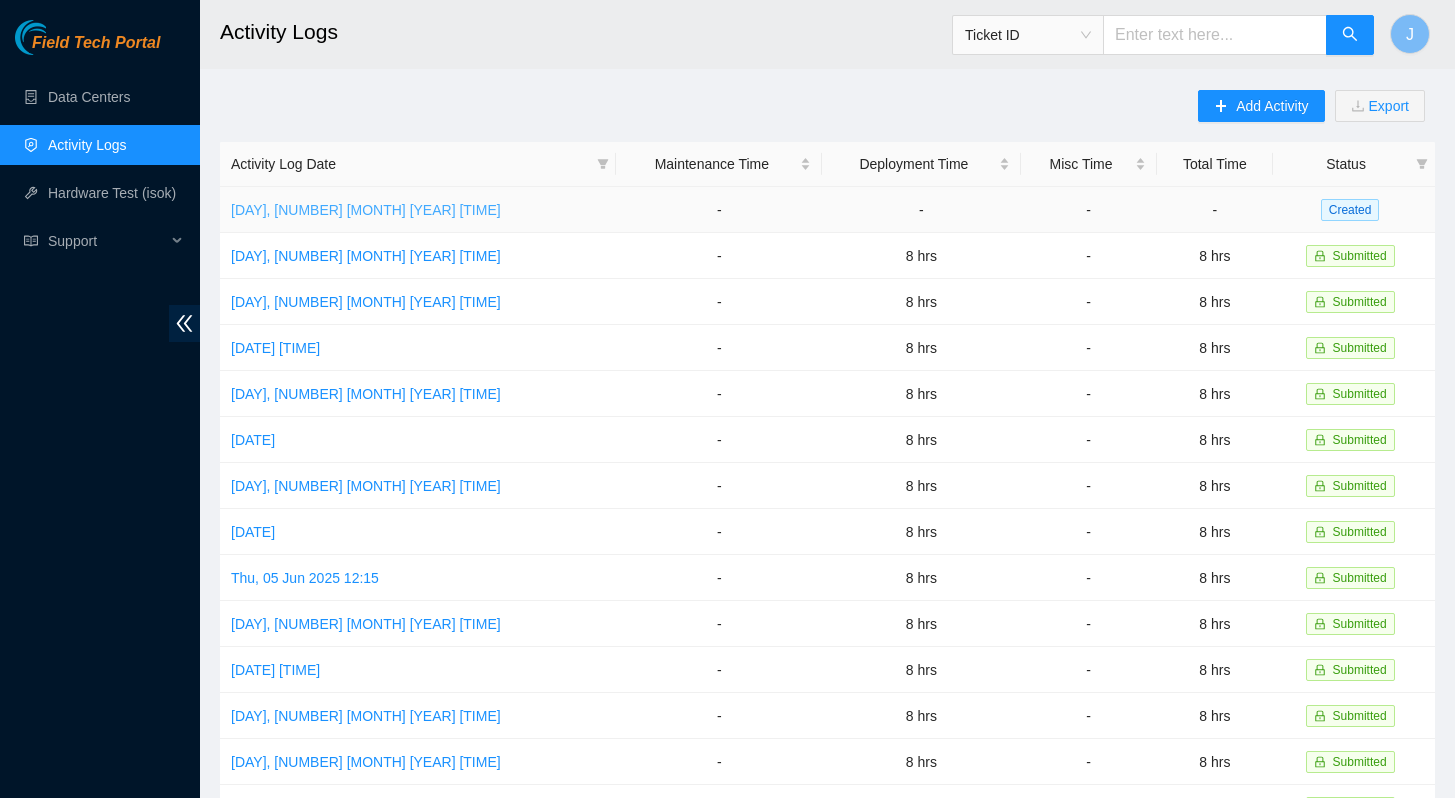 click on "[DAY], [NUMBER] [MONTH] [YEAR] [TIME]" at bounding box center (366, 210) 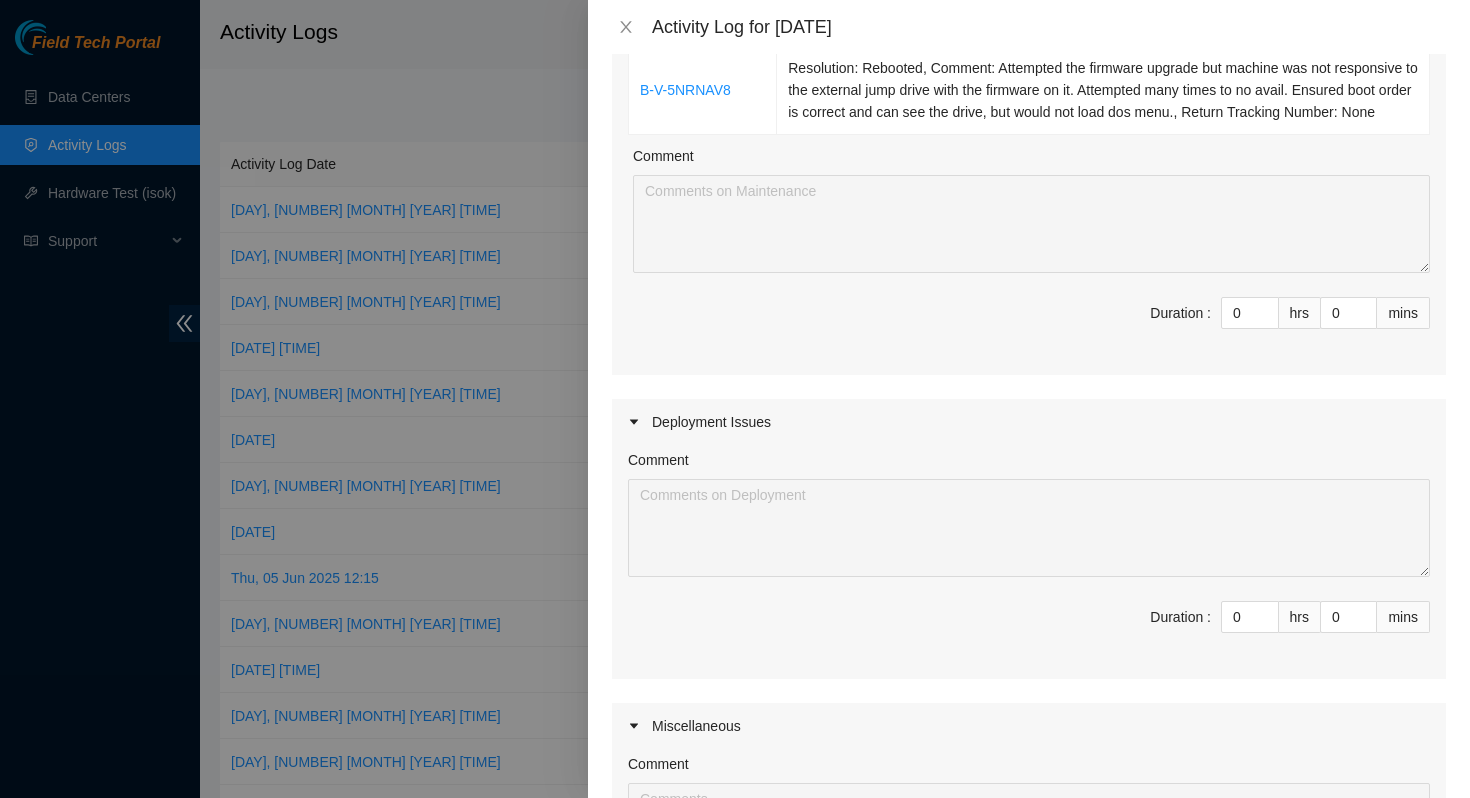 scroll, scrollTop: 371, scrollLeft: 0, axis: vertical 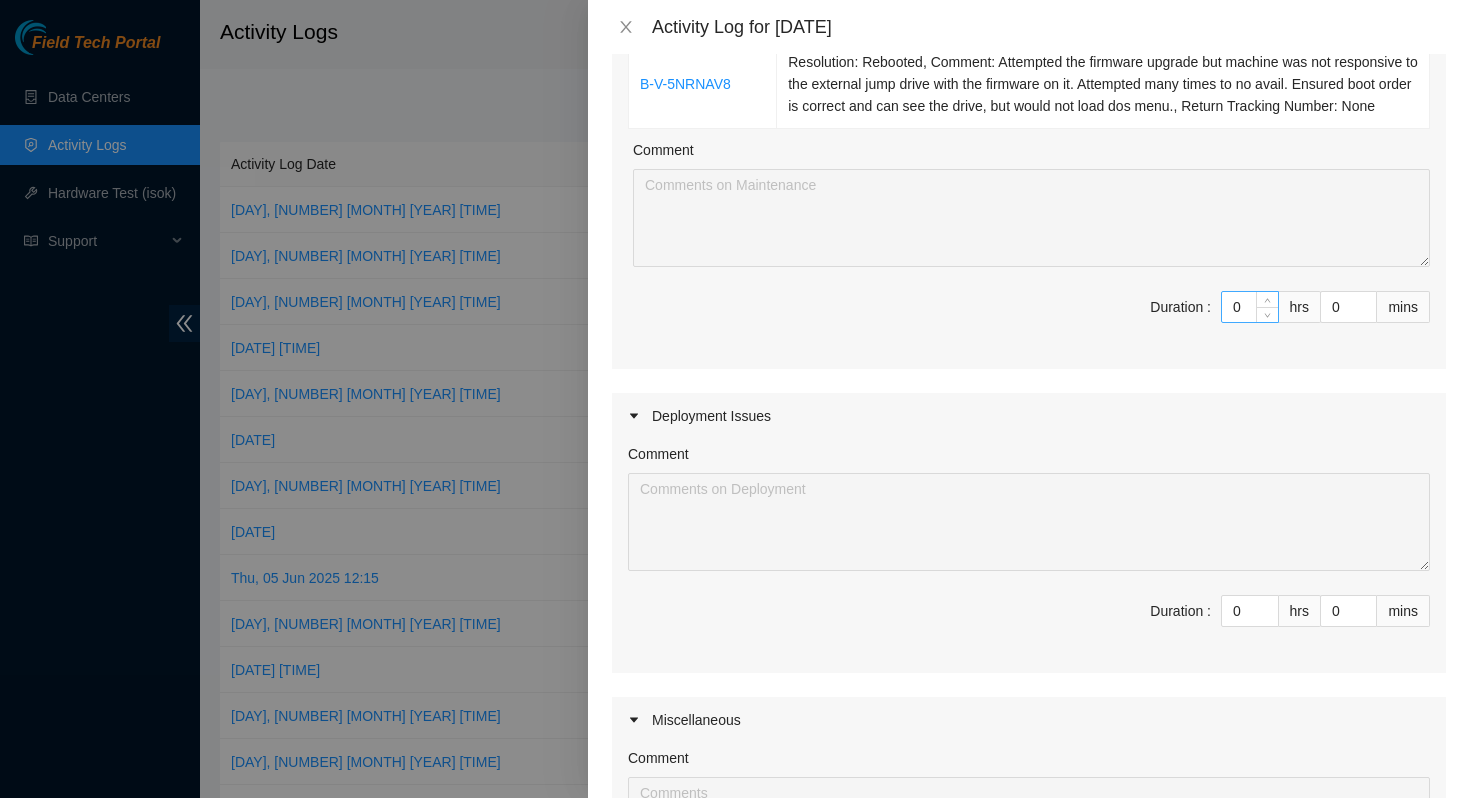 click on "0" at bounding box center [1250, 307] 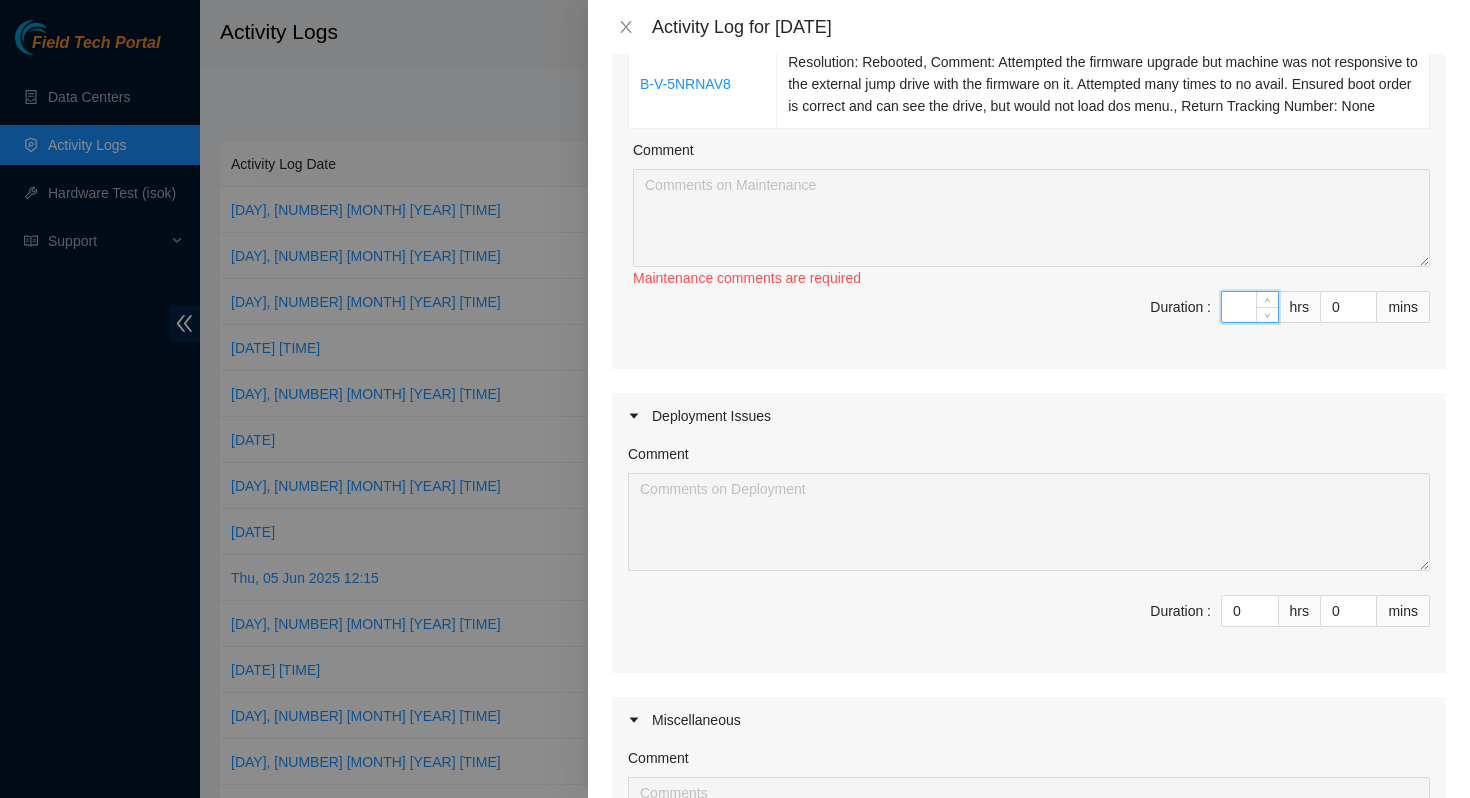 type on "4" 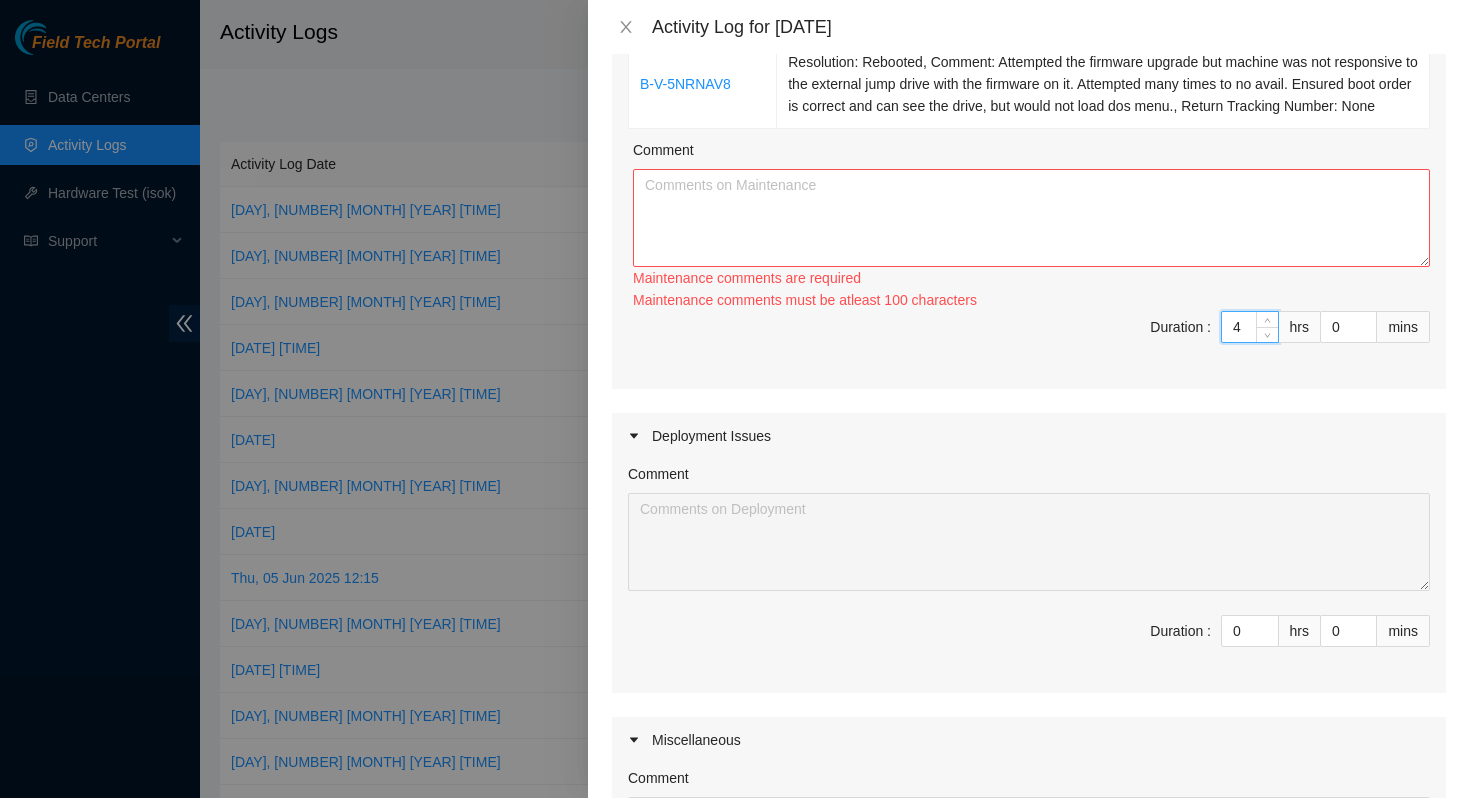 type on "4" 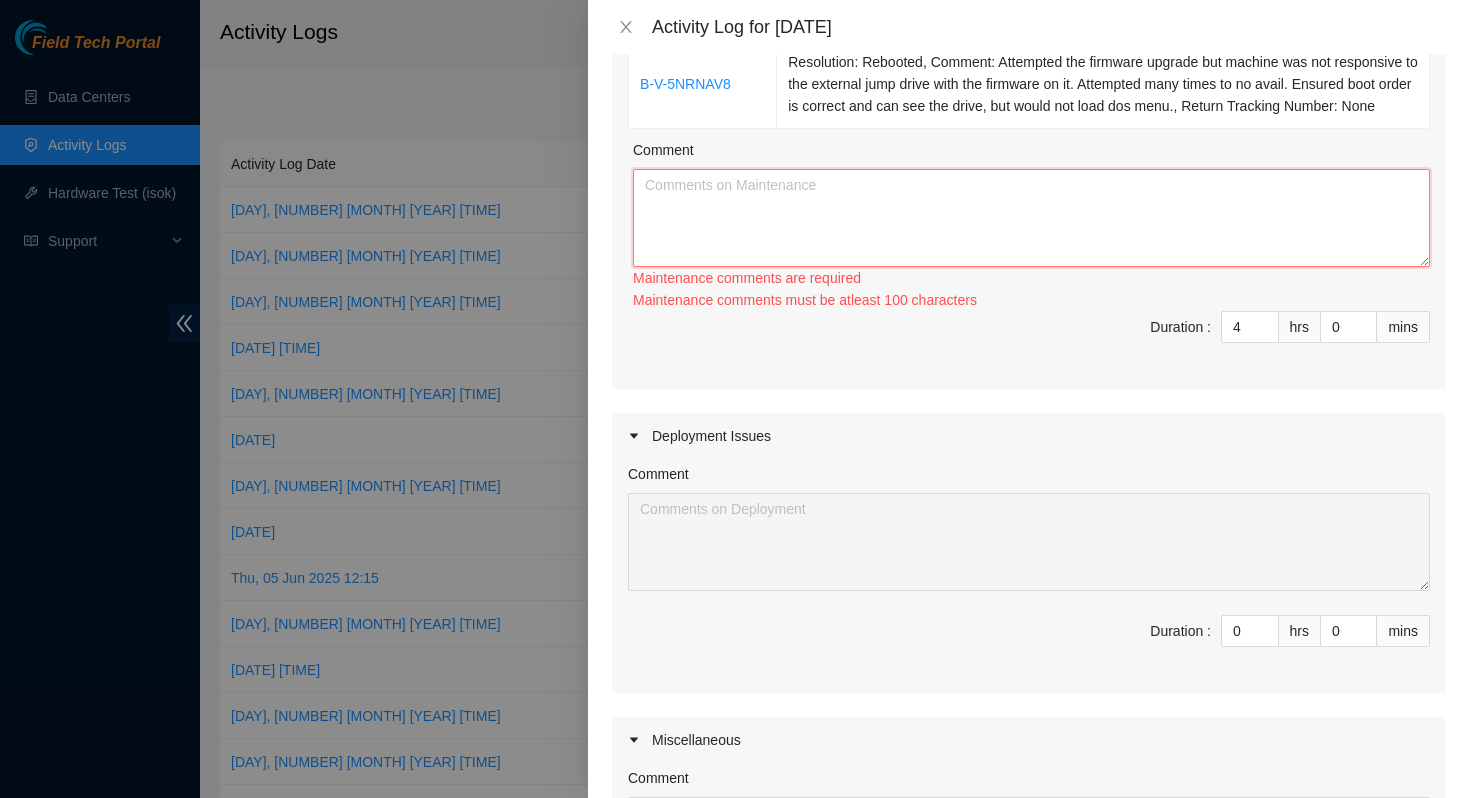 click on "Comment" at bounding box center (1031, 218) 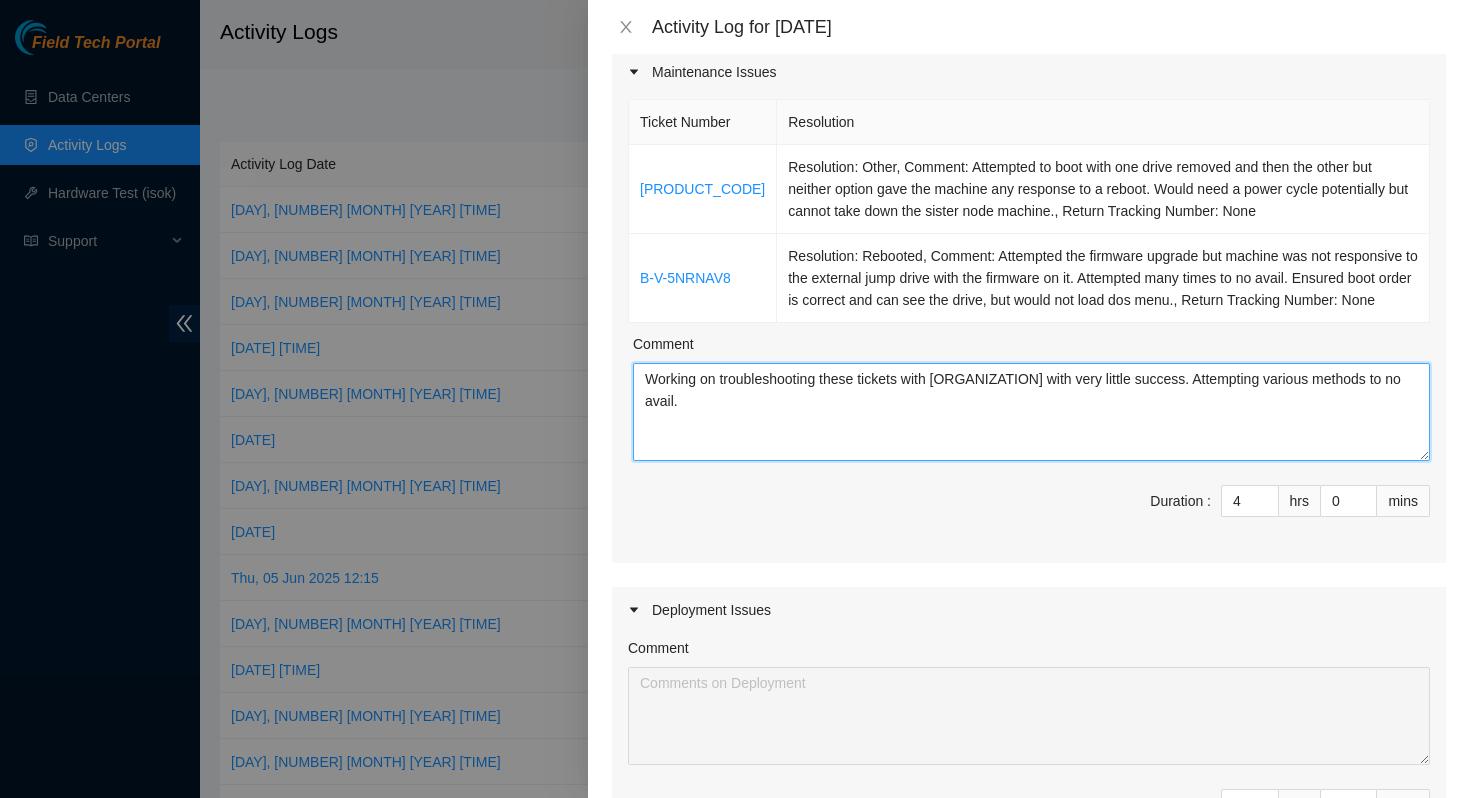 scroll, scrollTop: 791, scrollLeft: 0, axis: vertical 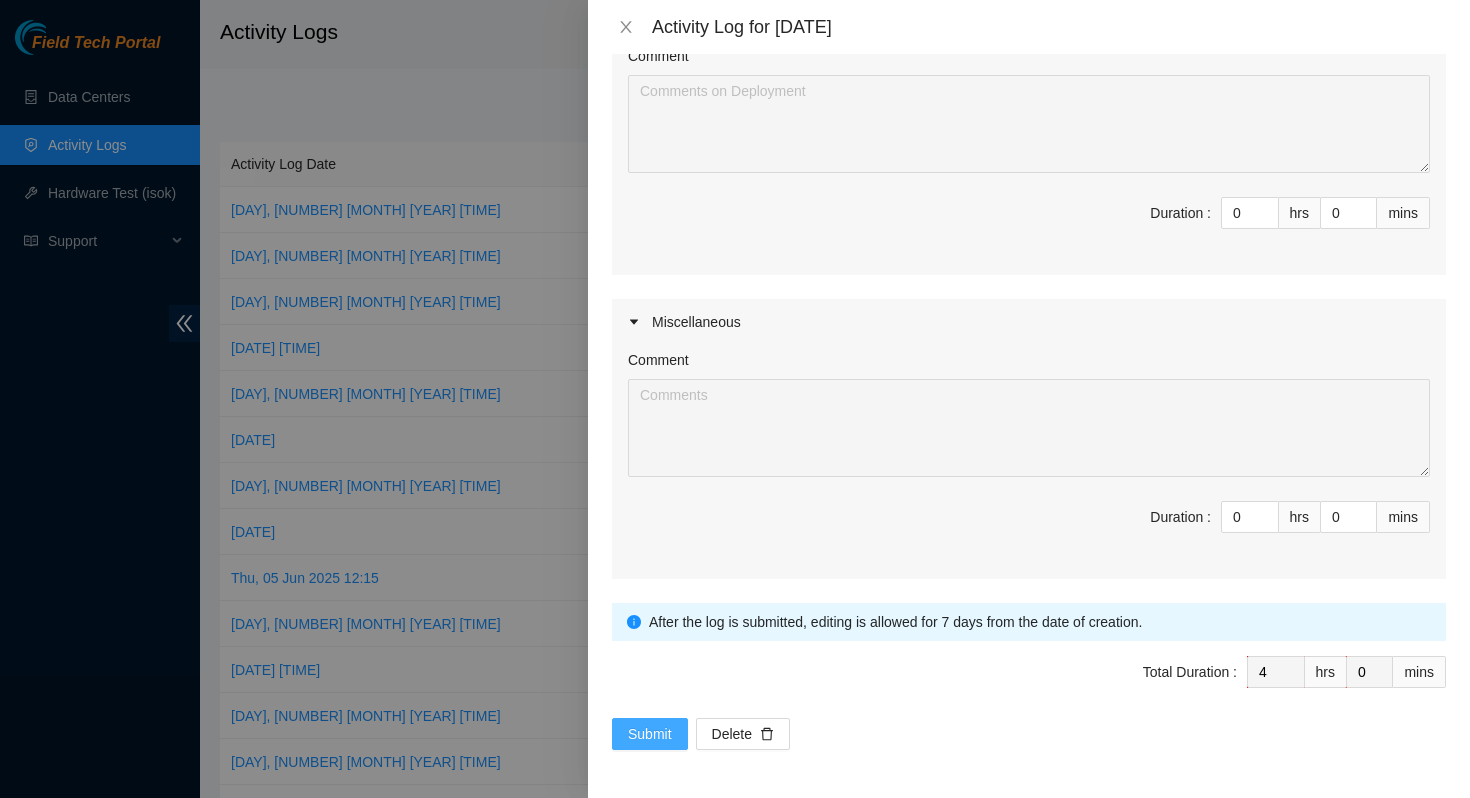 type on "Working on troubleshooting these tickets with [ORGANIZATION] with very little success. Attempting various methods to no avail." 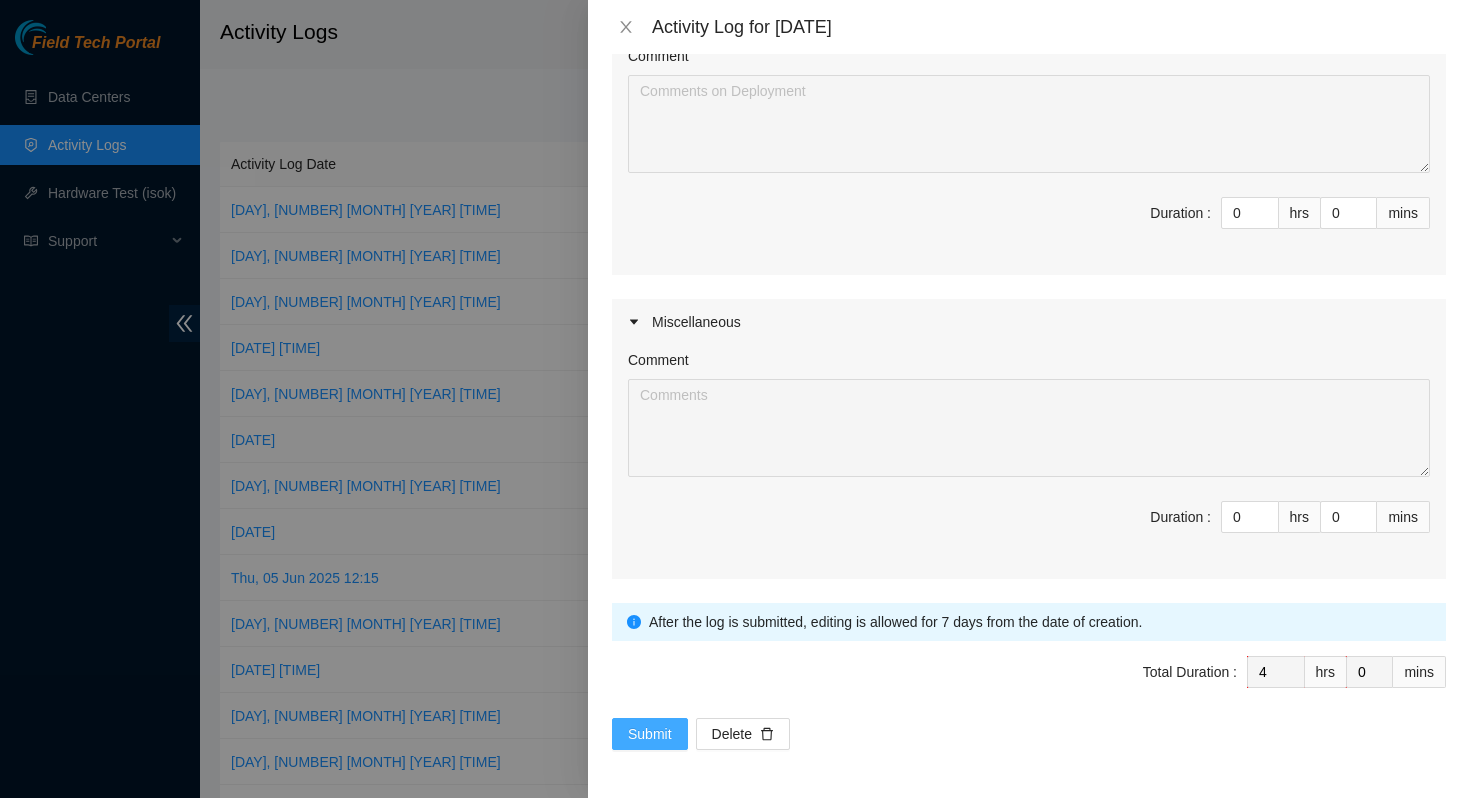 click on "Submit" at bounding box center [650, 734] 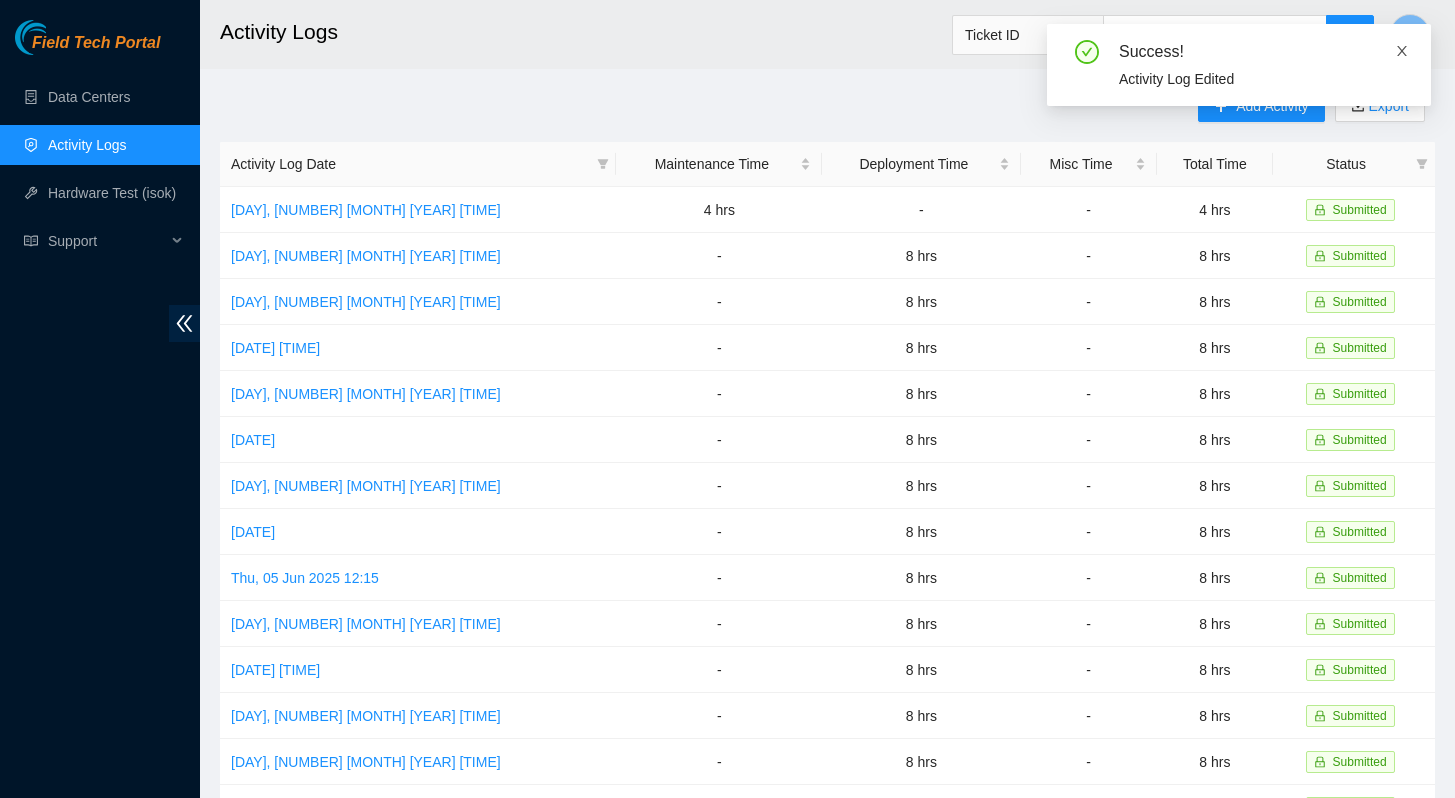 click 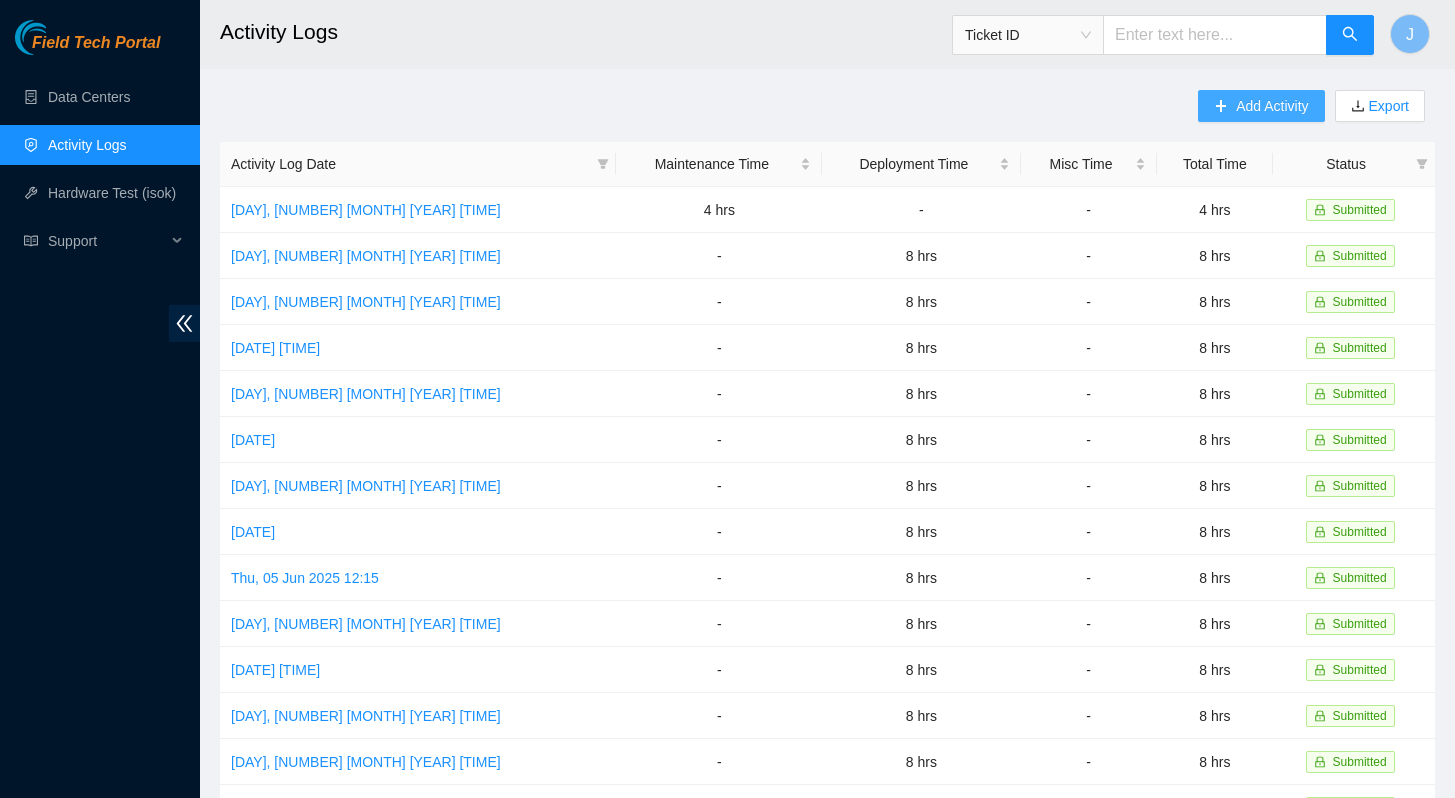 click on "Add Activity" at bounding box center [1272, 106] 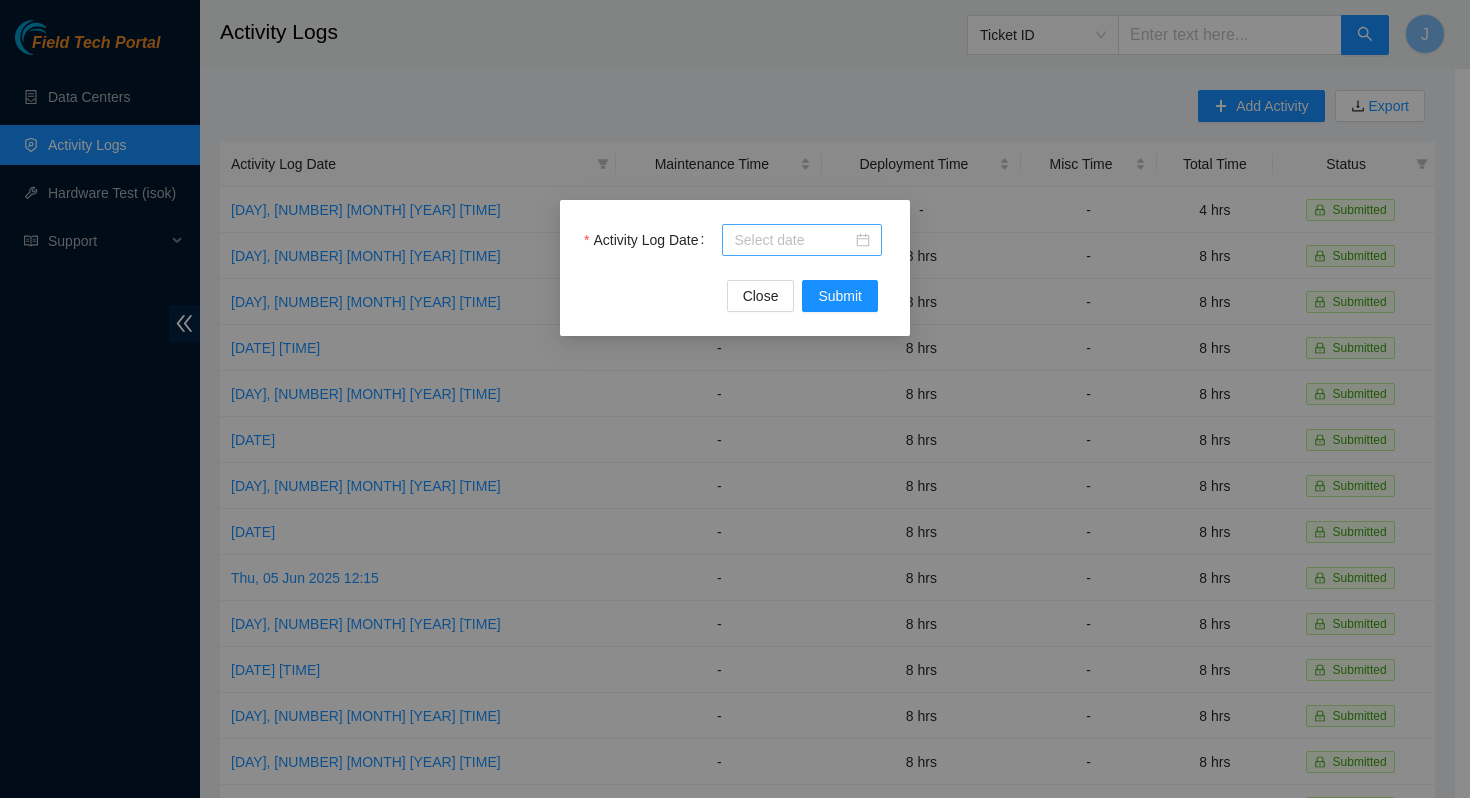 click on "Activity Log Date" at bounding box center (793, 240) 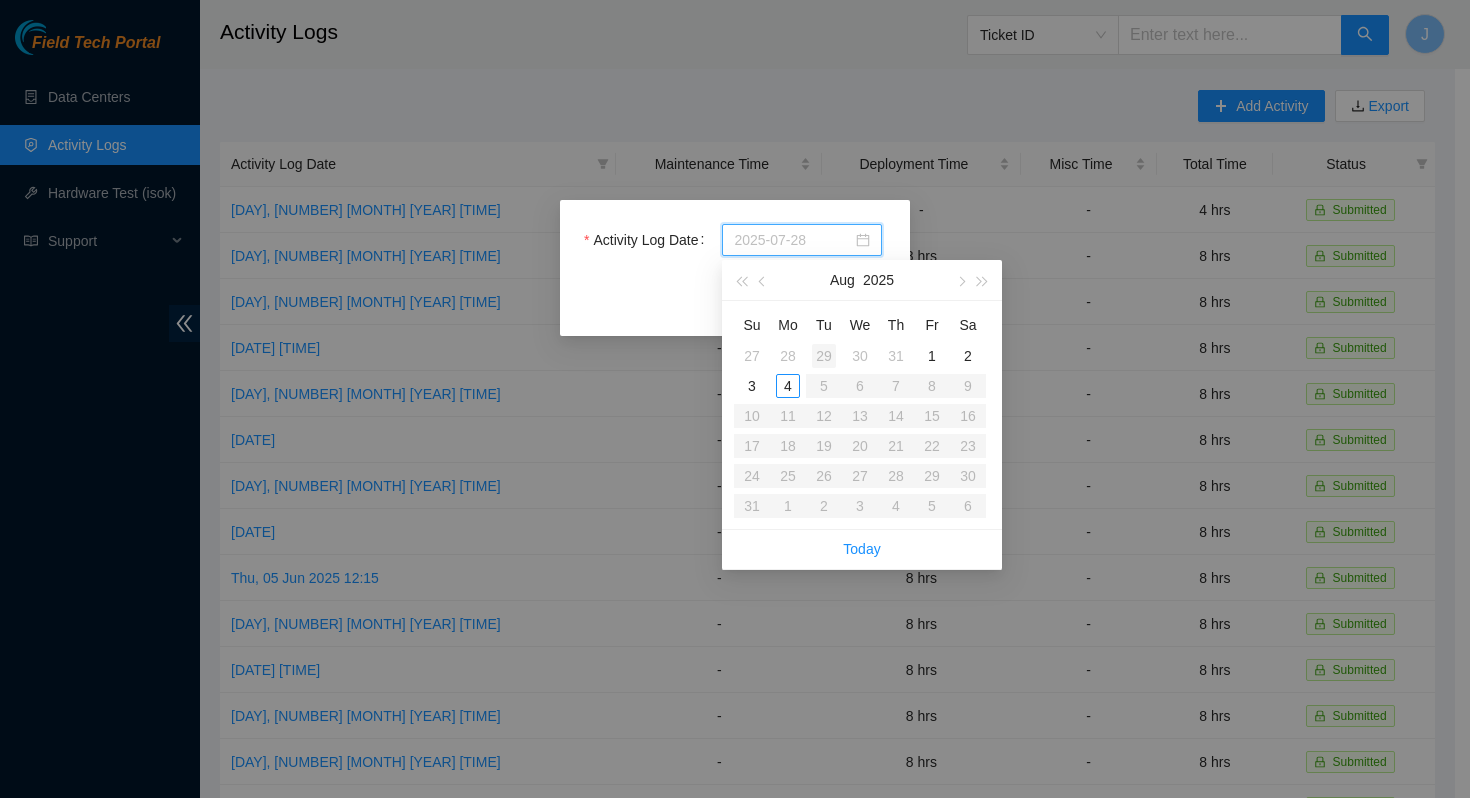 type on "2025-07-29" 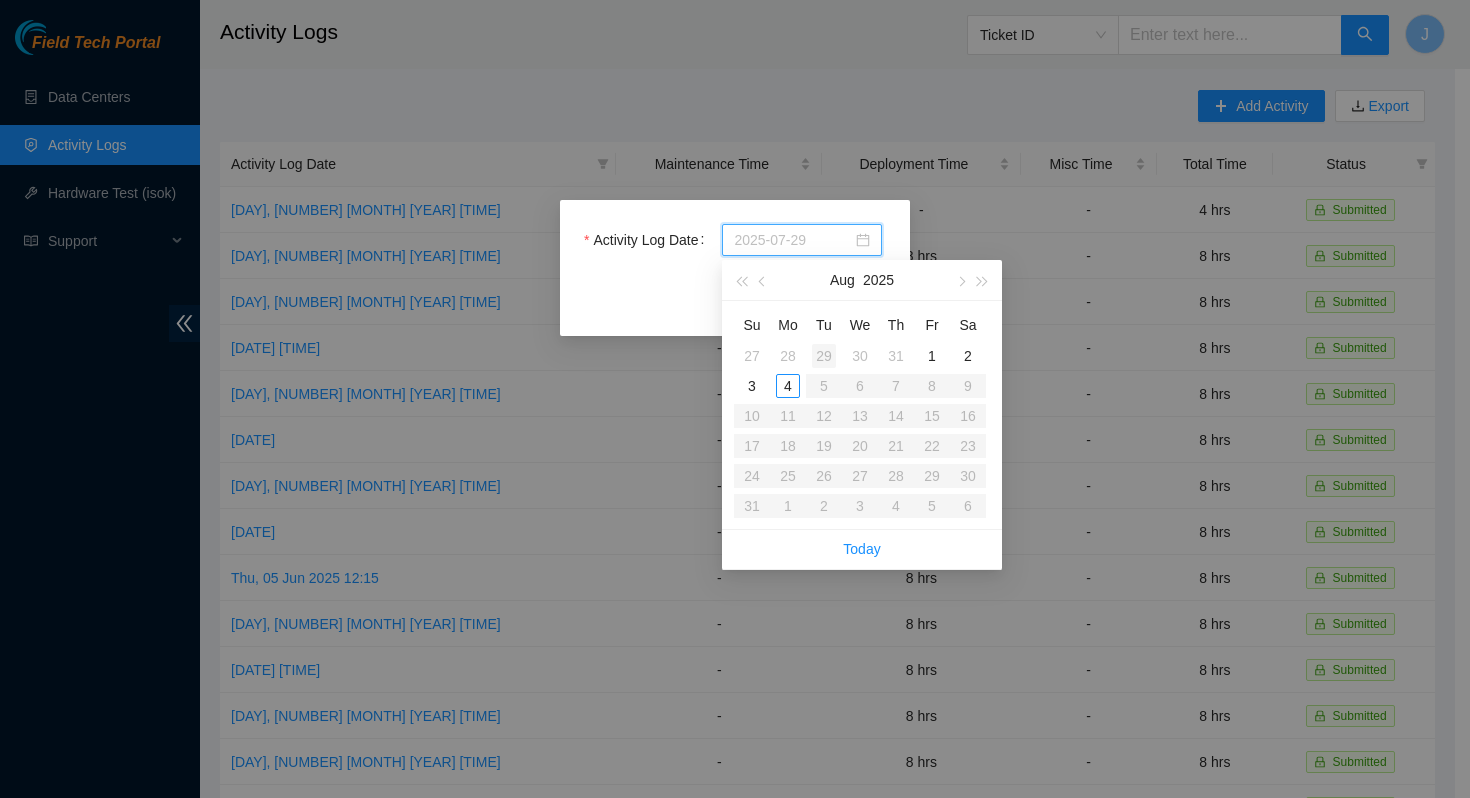 click on "29" at bounding box center [824, 356] 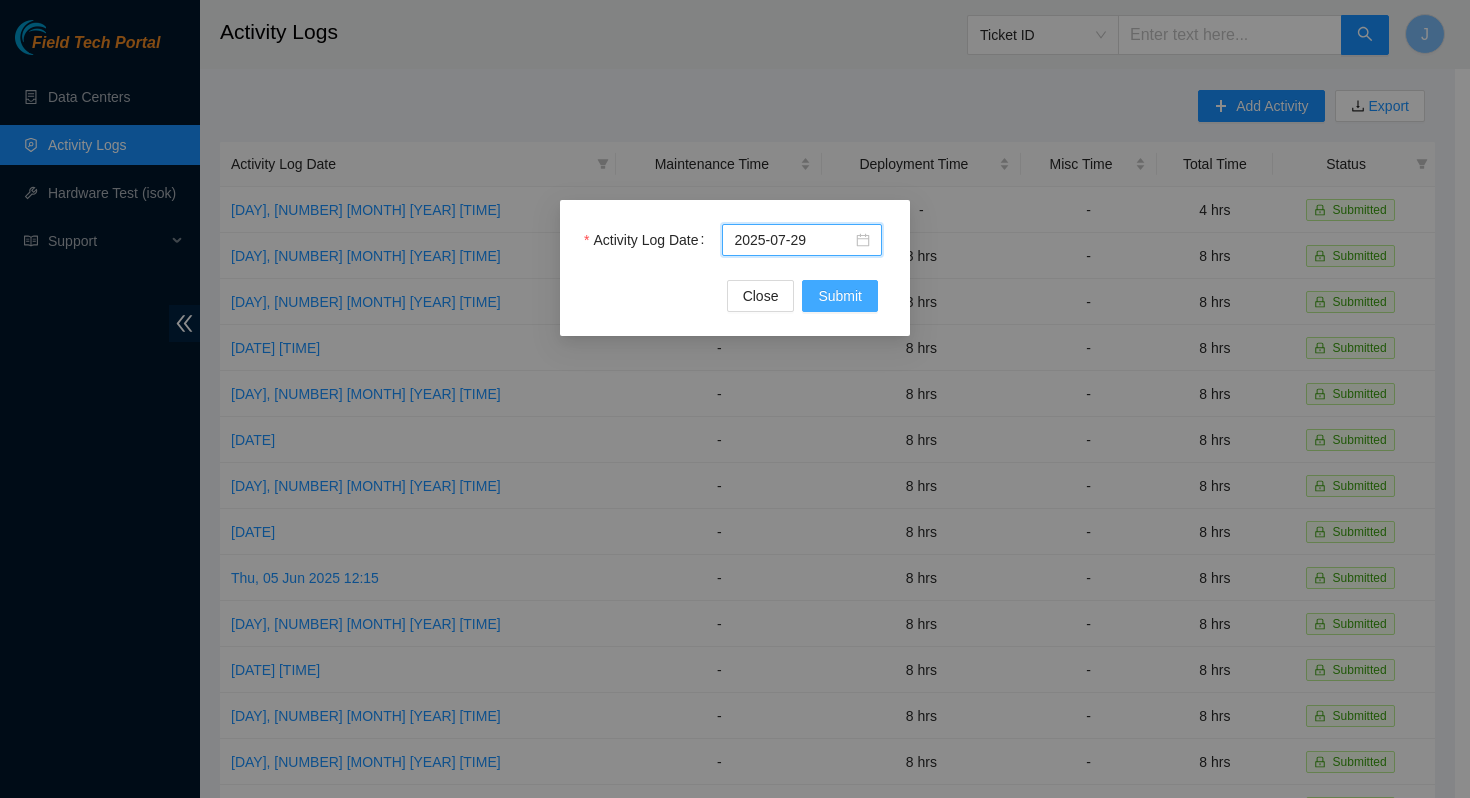 click on "Submit" at bounding box center [840, 296] 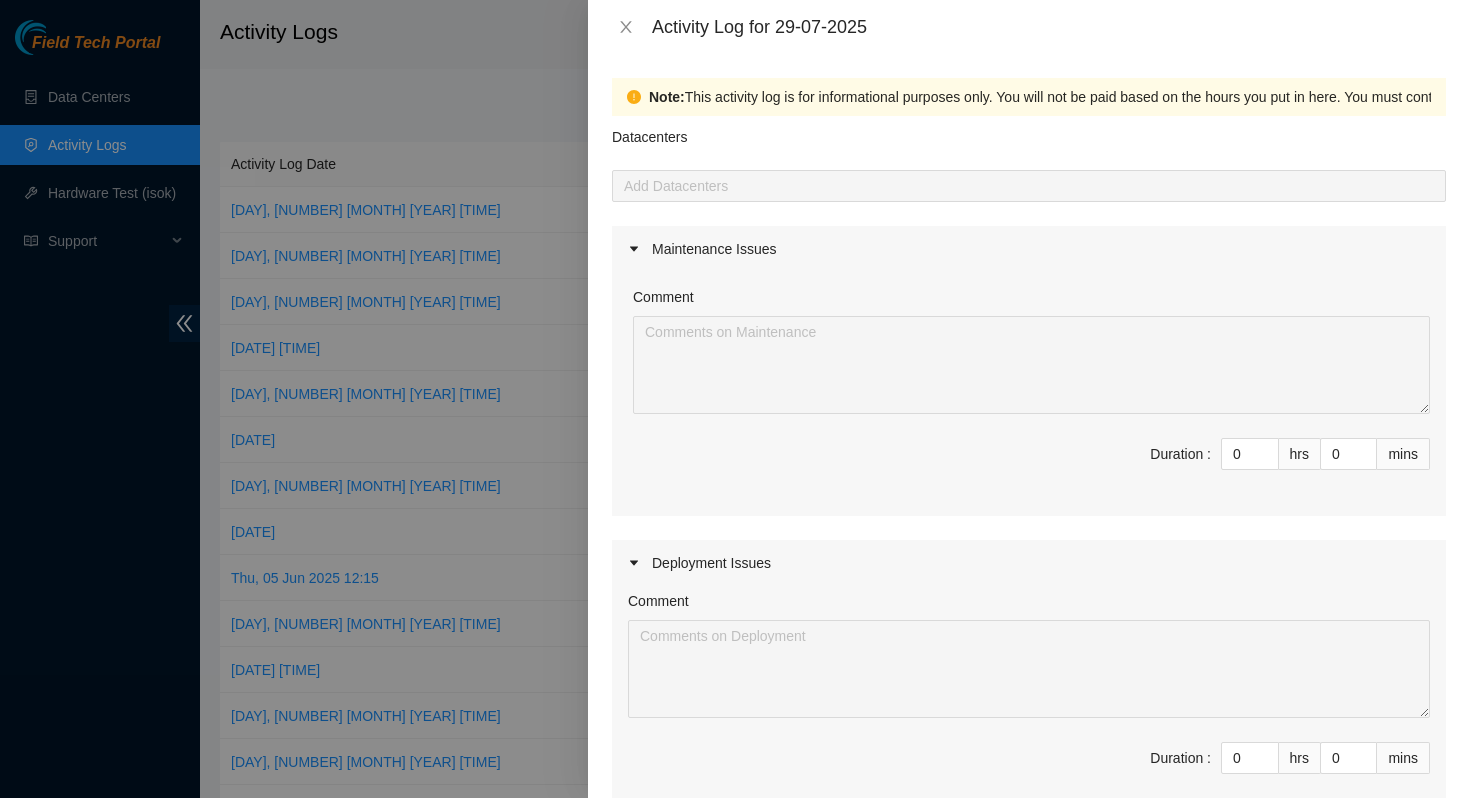 type 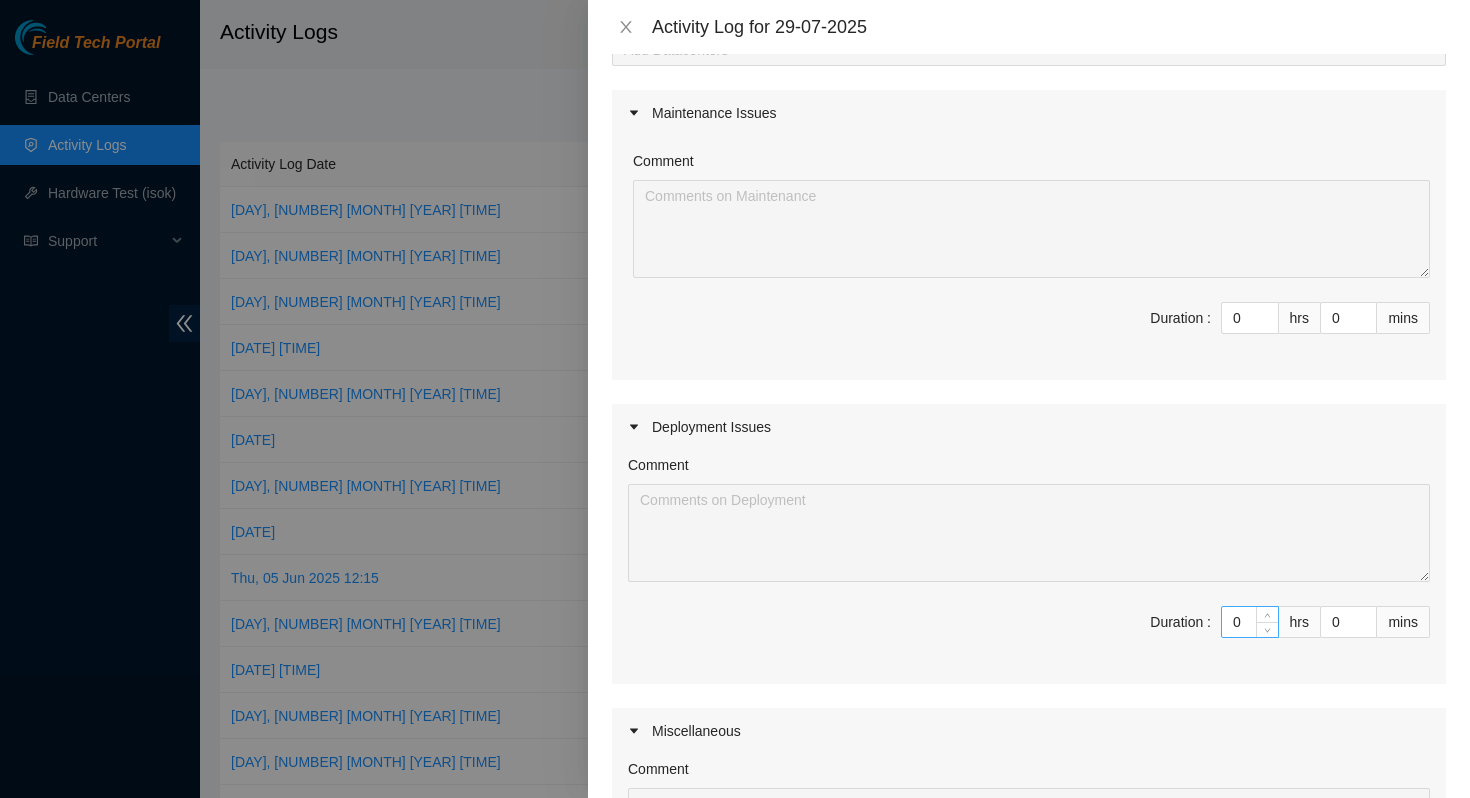 click on "0" at bounding box center [1250, 622] 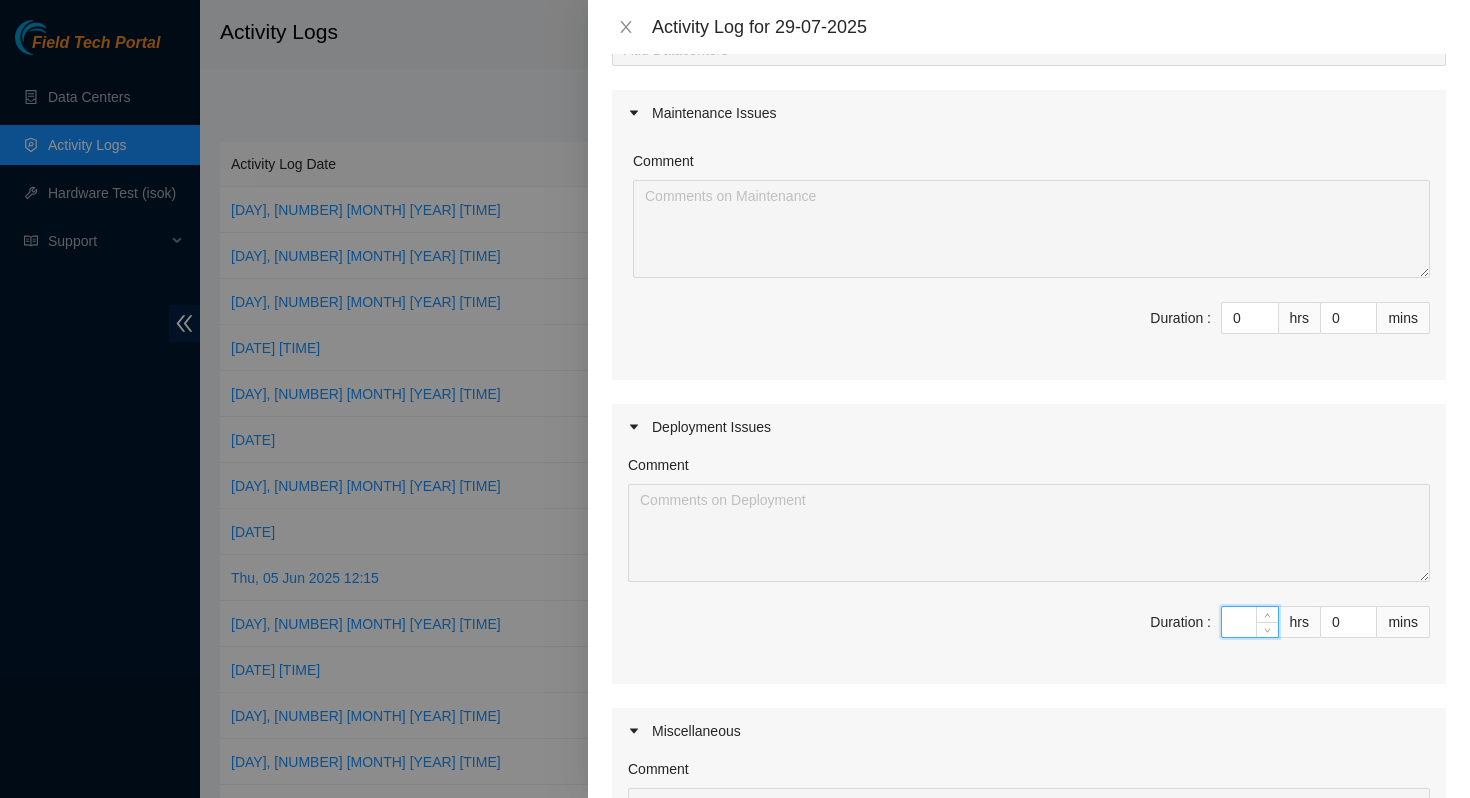 type on "8" 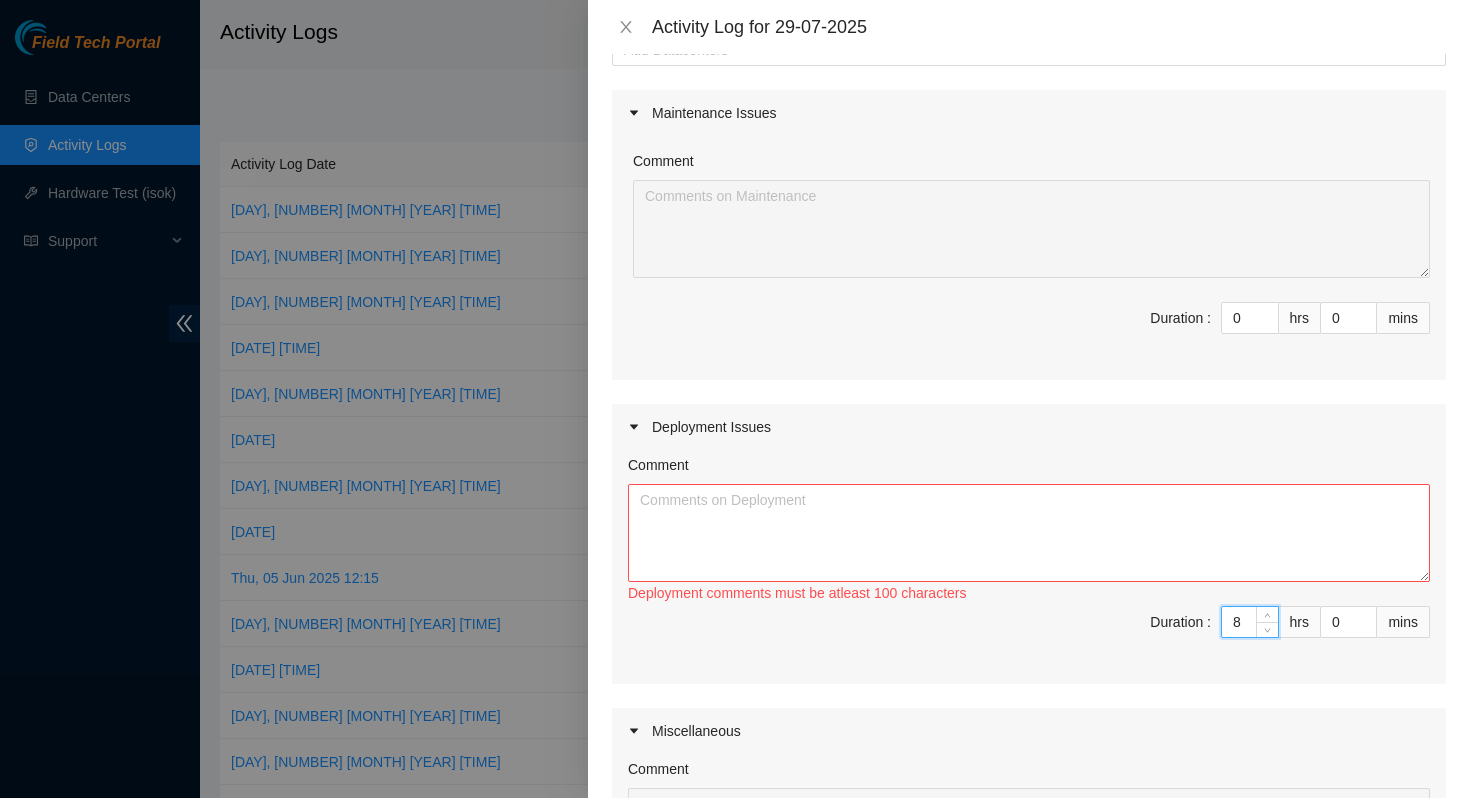 type on "8" 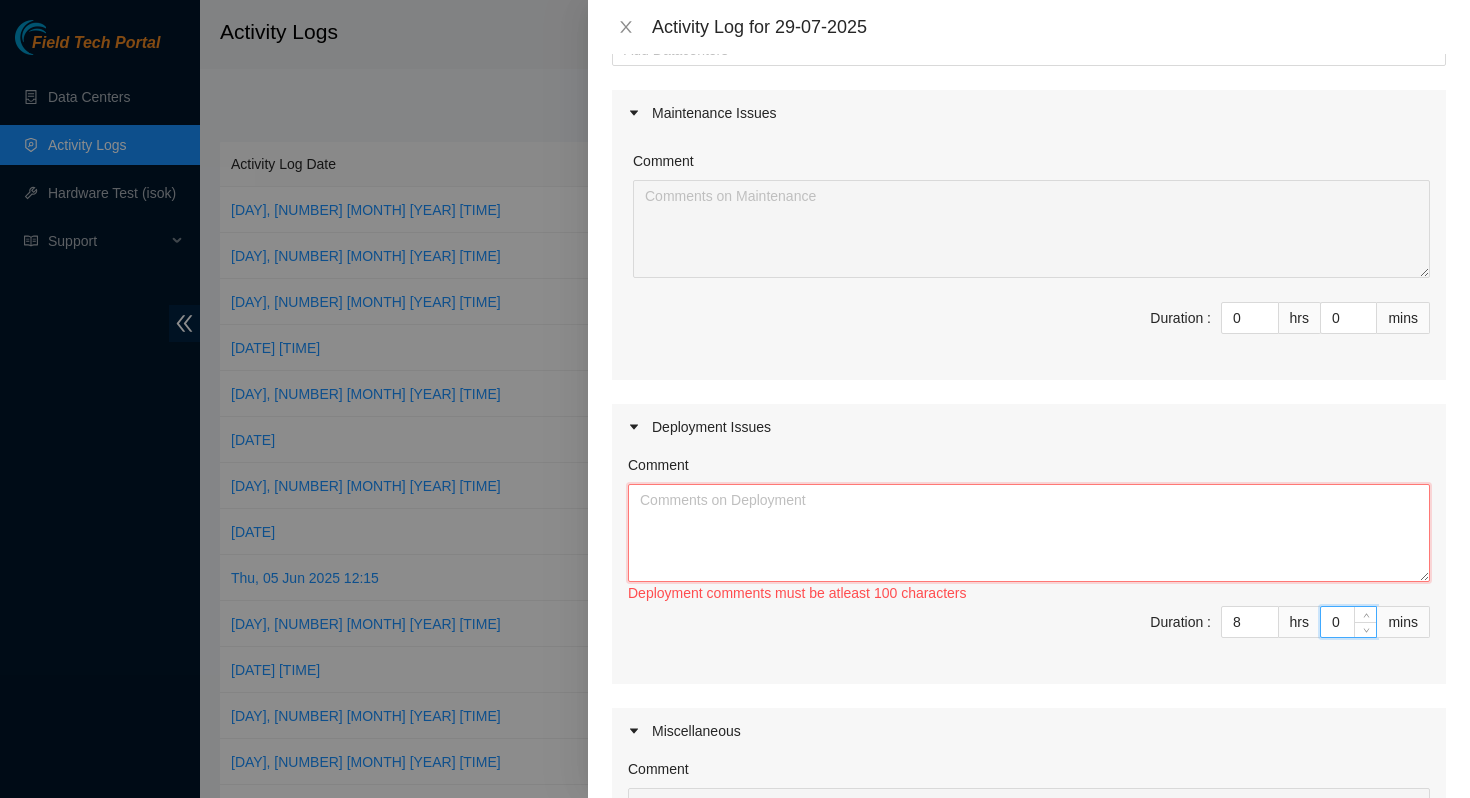 click on "Comment" at bounding box center [1029, 533] 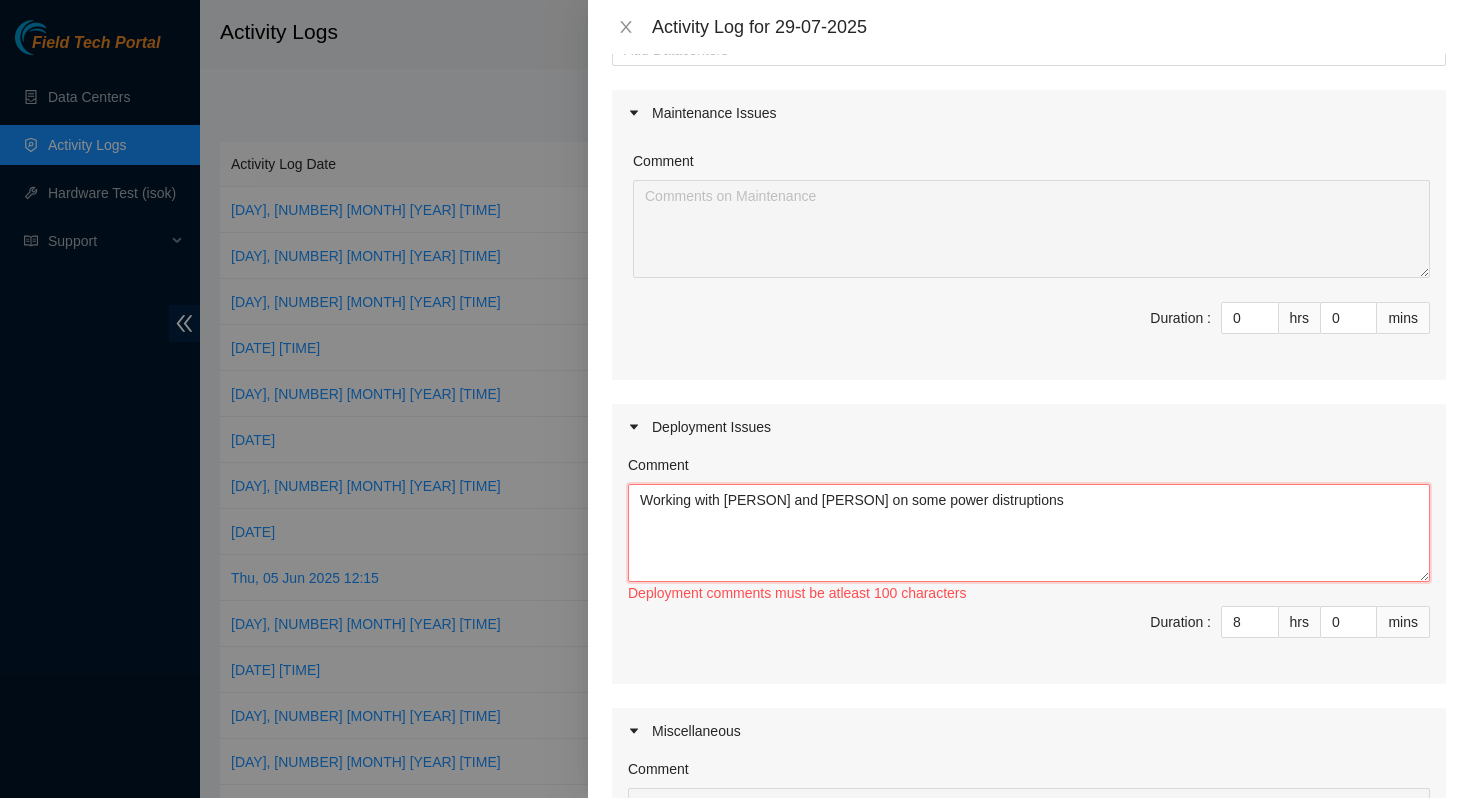 click on "Working with [PERSON] and [PERSON] on some power distruptions" at bounding box center (1029, 533) 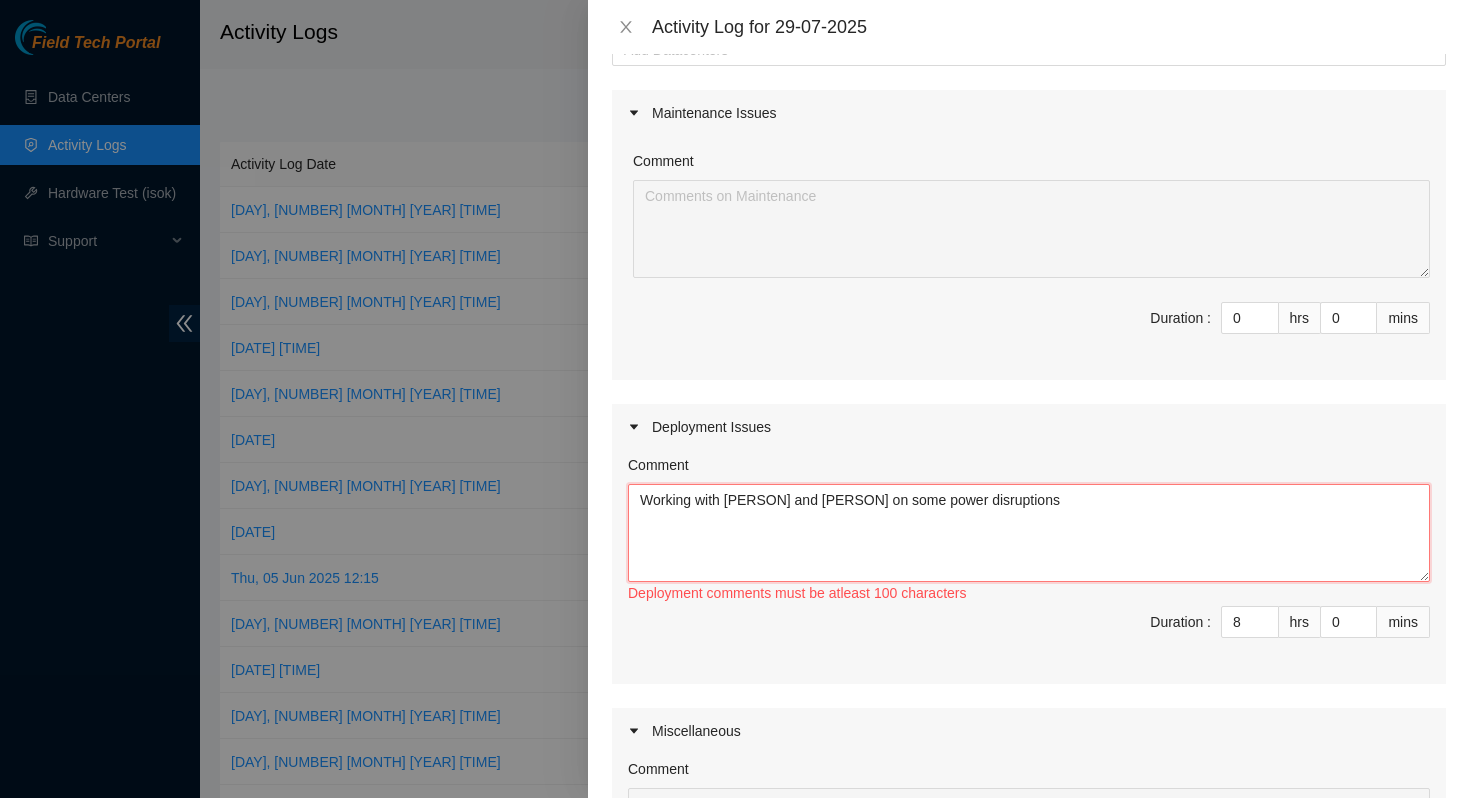 click on "Working with [PERSON] and [PERSON] on some power disruptions" at bounding box center [1029, 533] 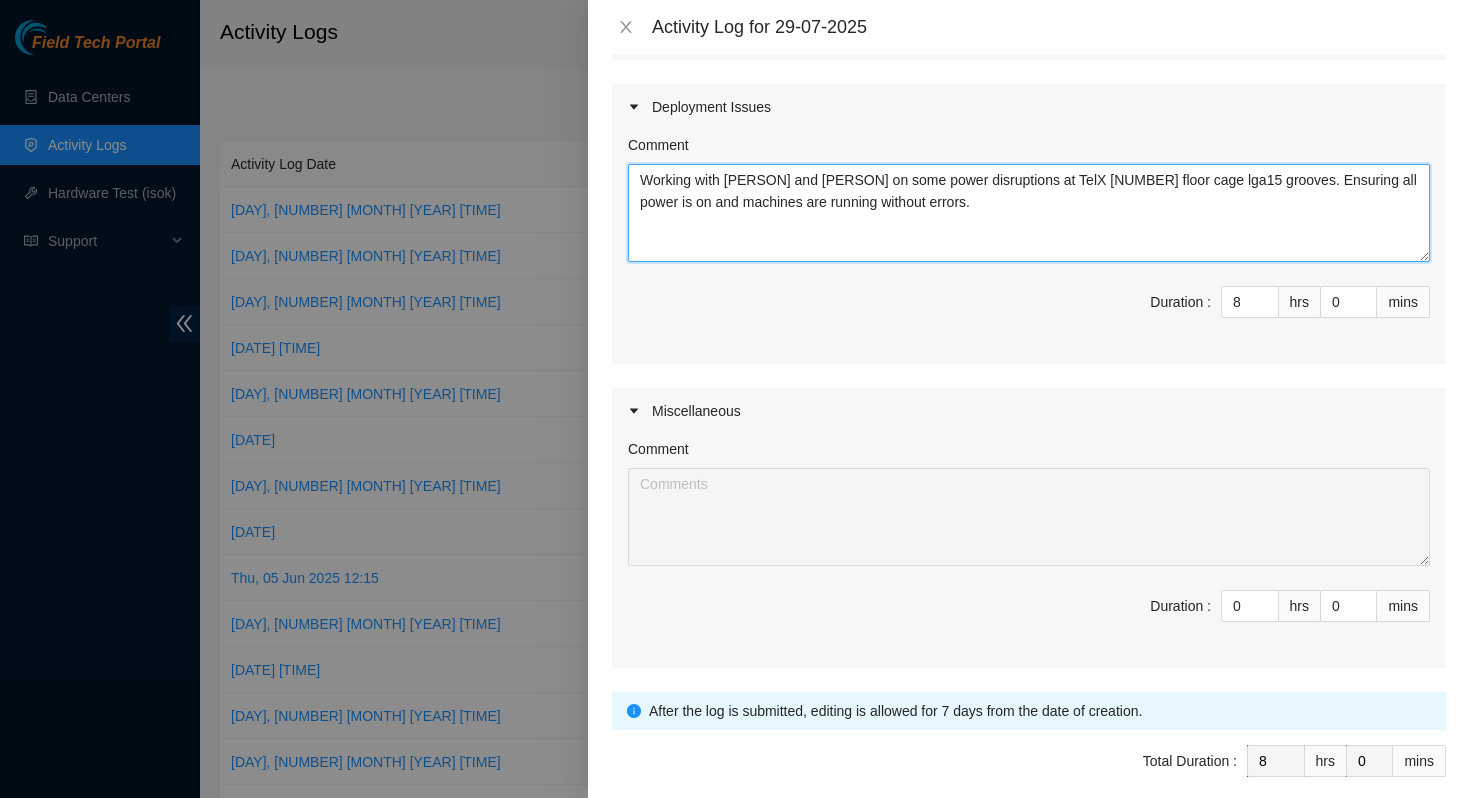 scroll, scrollTop: 545, scrollLeft: 0, axis: vertical 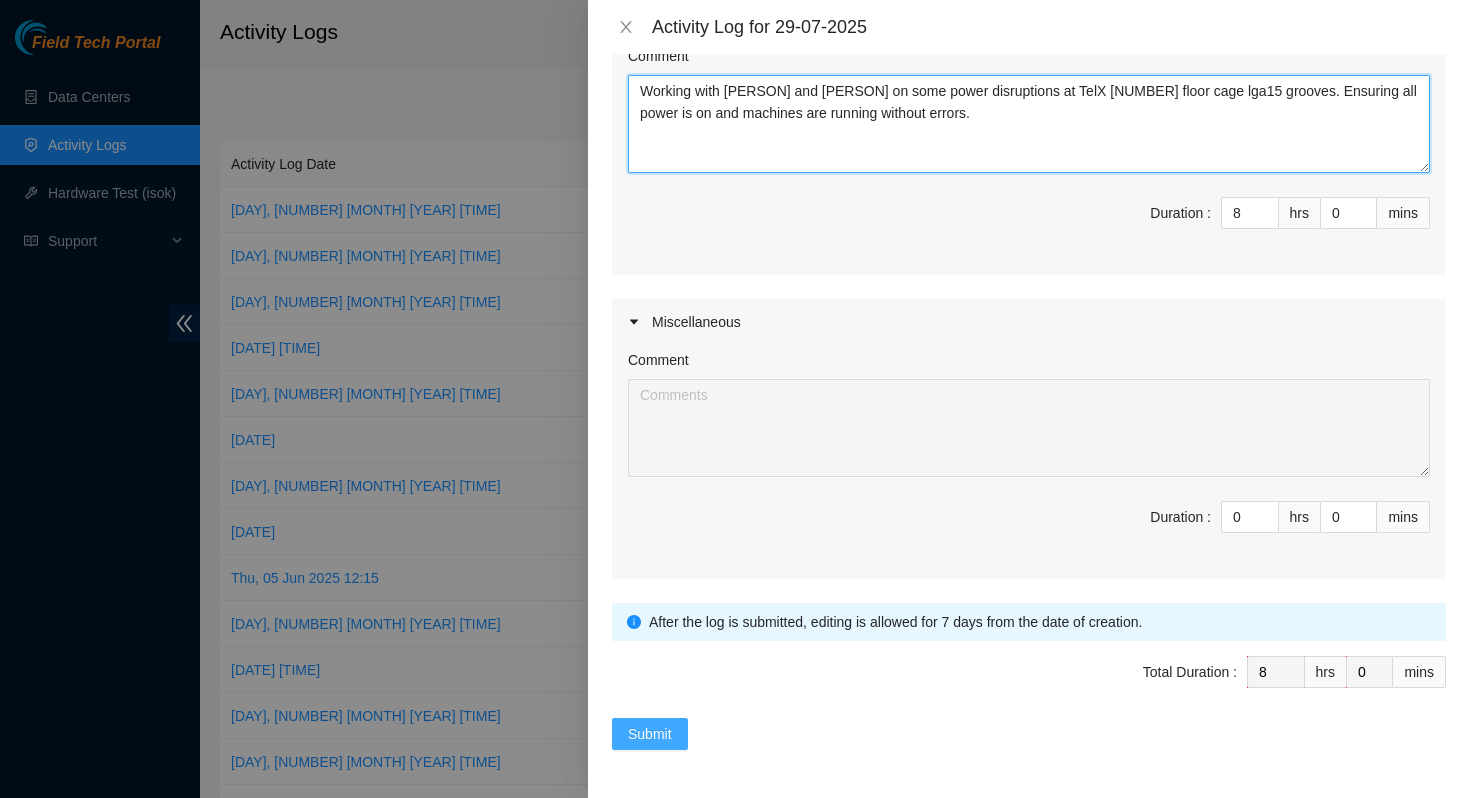 type on "Working with [PERSON] and [PERSON] on some power disruptions at TelX [NUMBER] floor cage lga15 grooves. Ensuring all power is on and machines are running without errors." 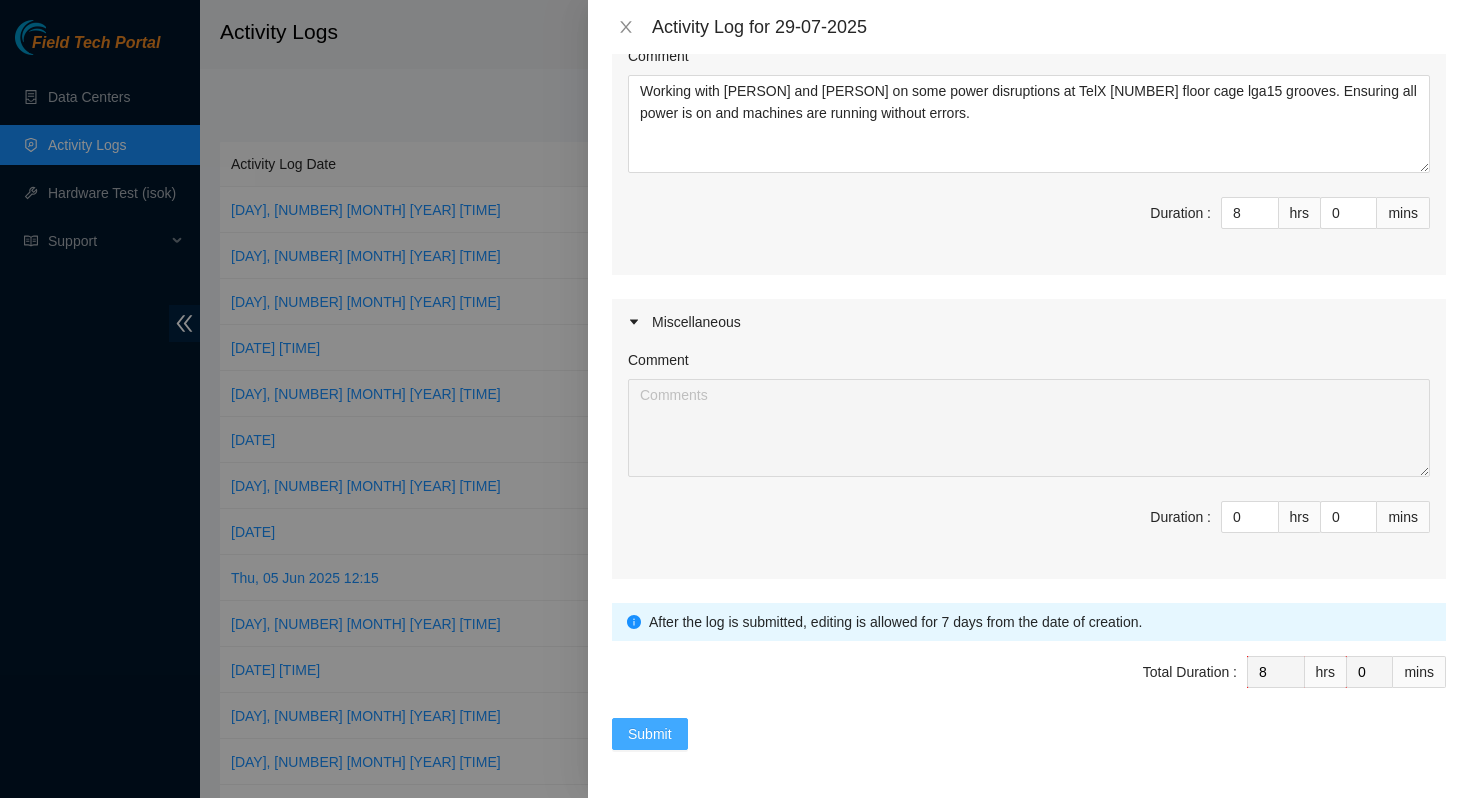 click on "Submit" at bounding box center (650, 734) 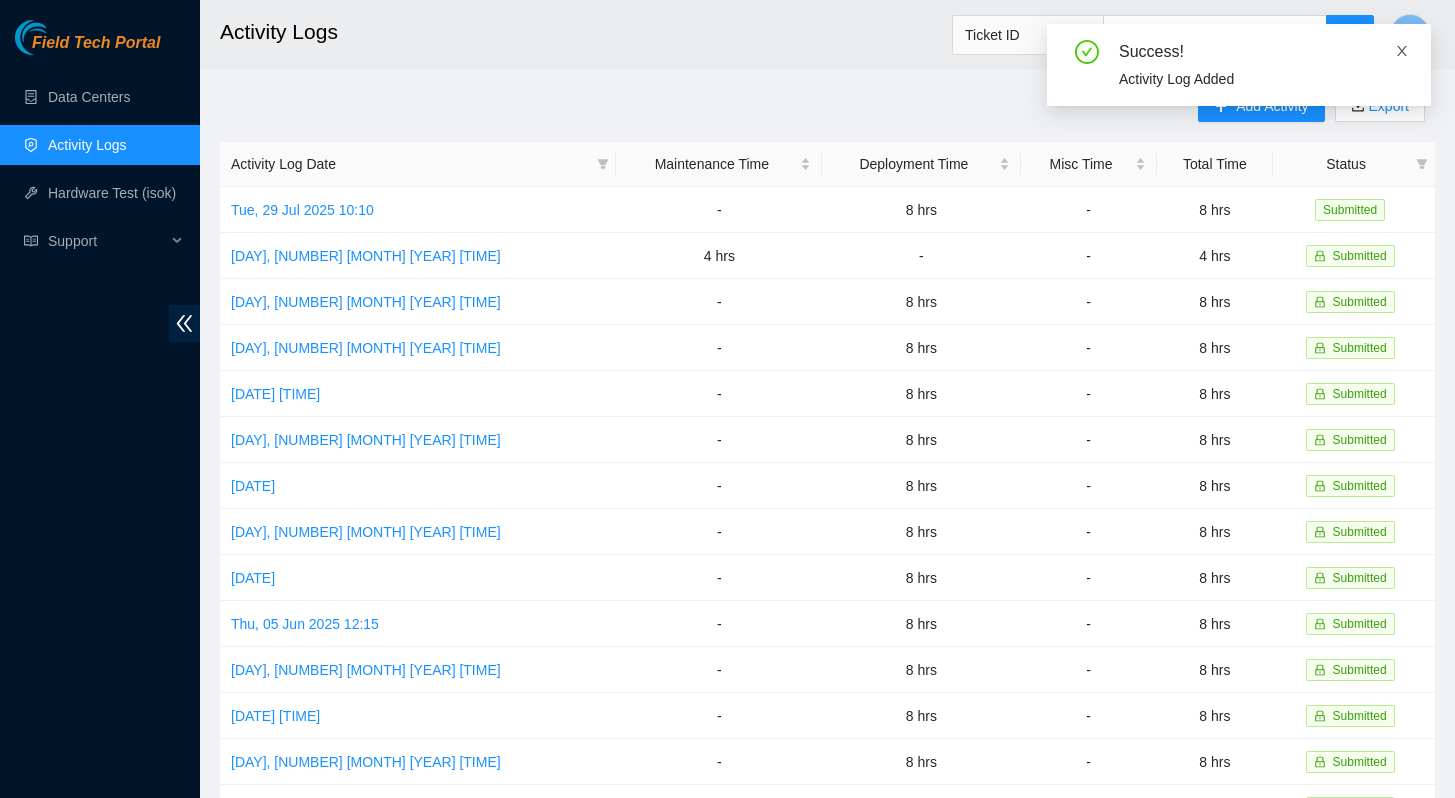 click 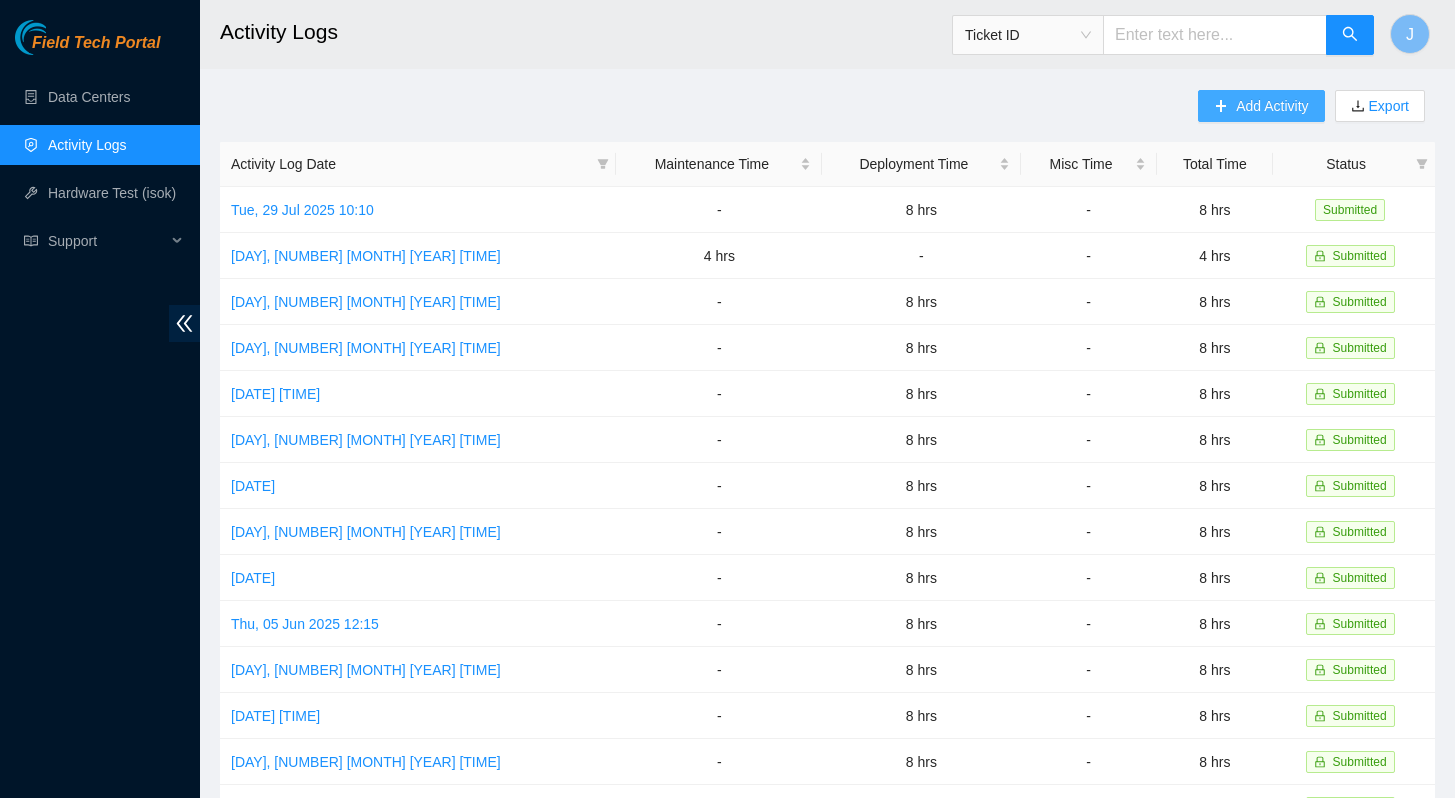 click on "Add Activity" at bounding box center (1272, 106) 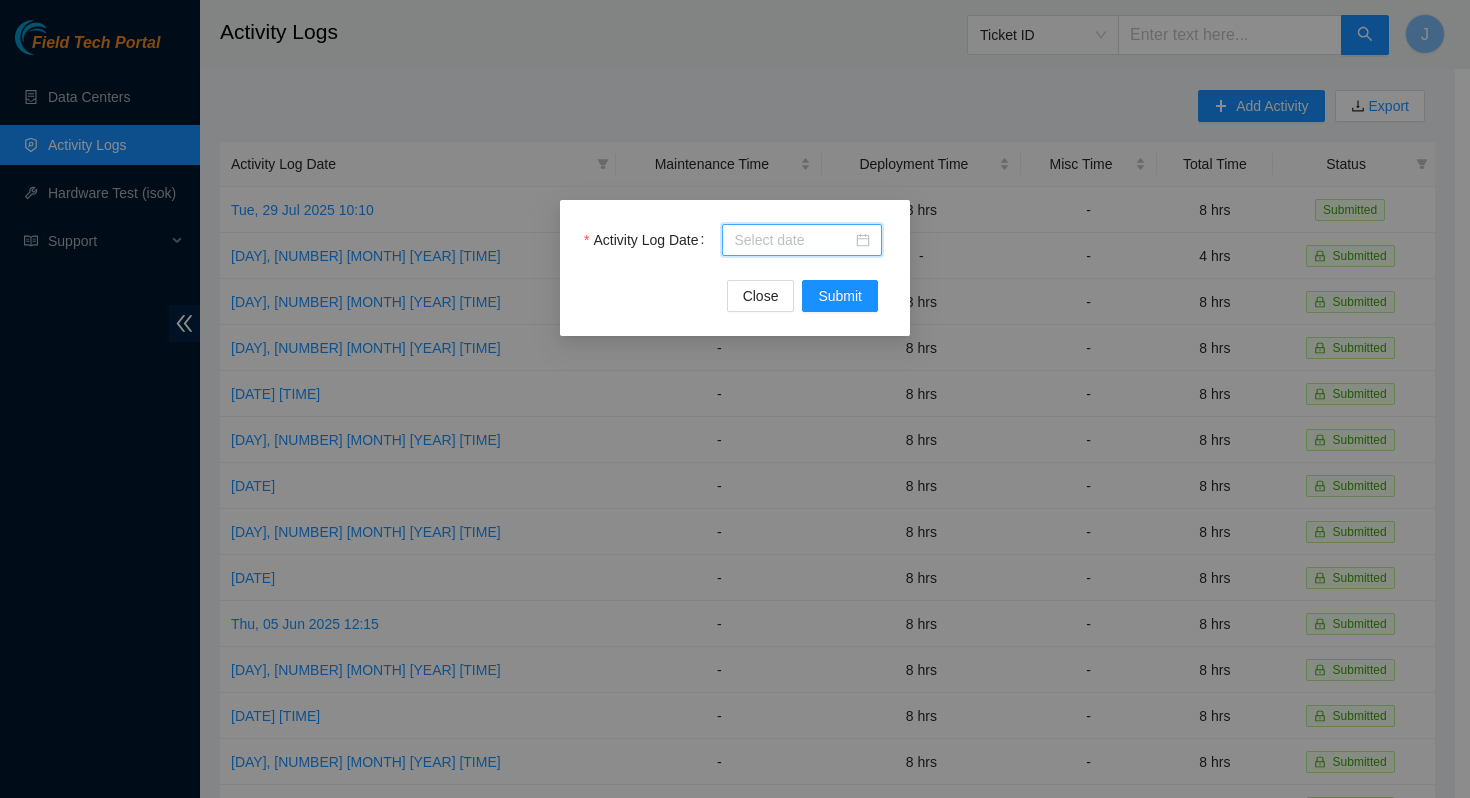 click on "Activity Log Date" at bounding box center [793, 240] 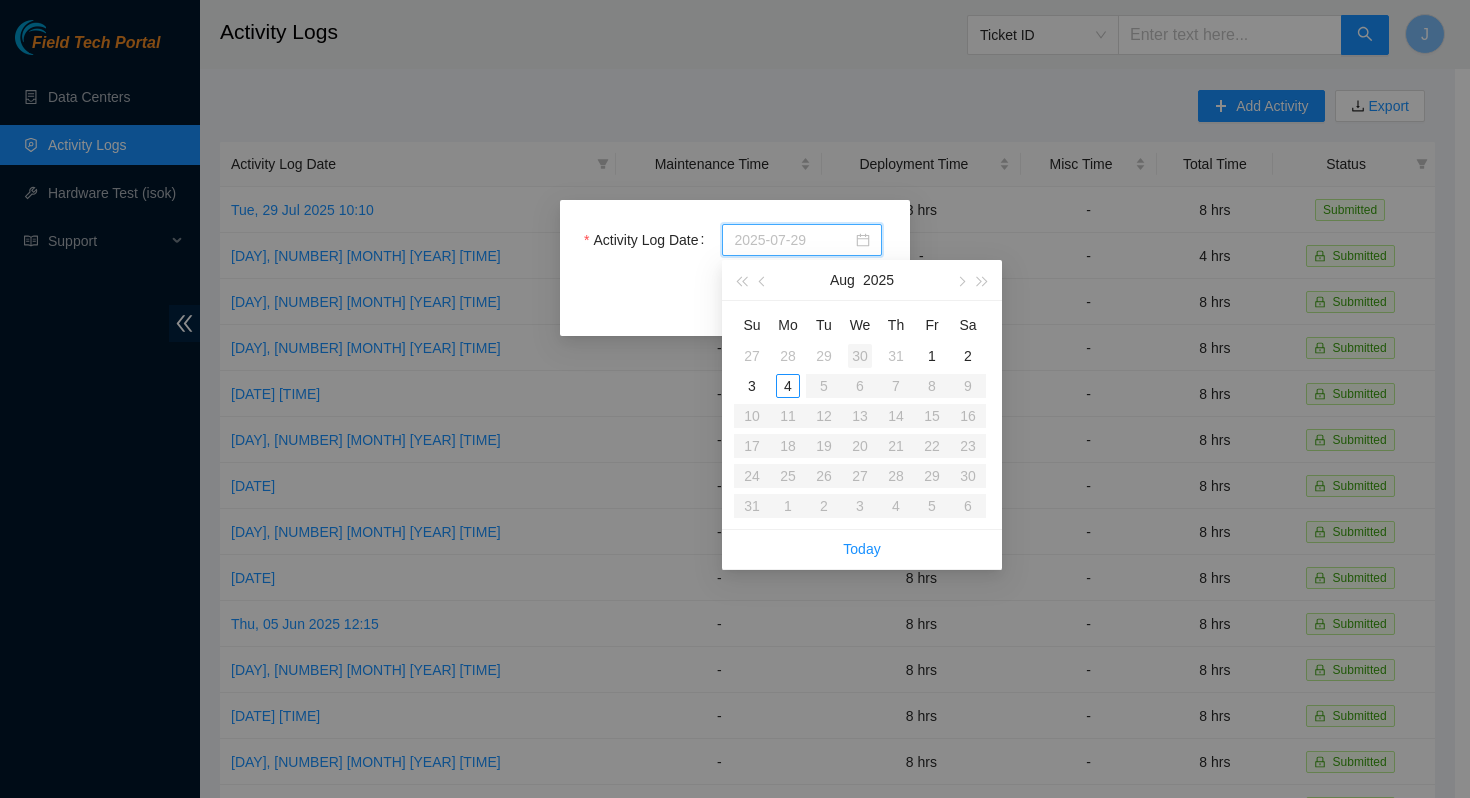 type on "2025-07-30" 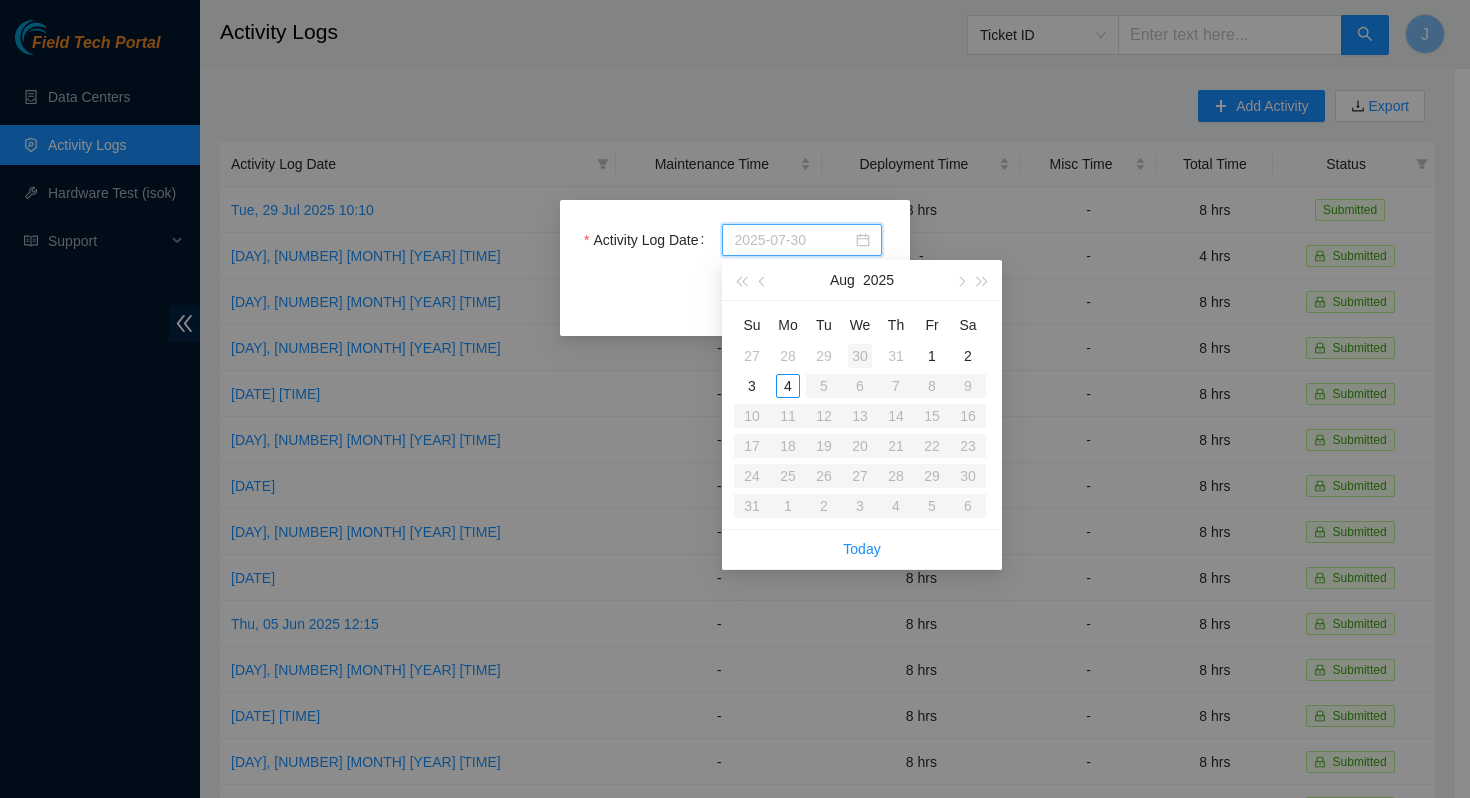 click on "30" at bounding box center (860, 356) 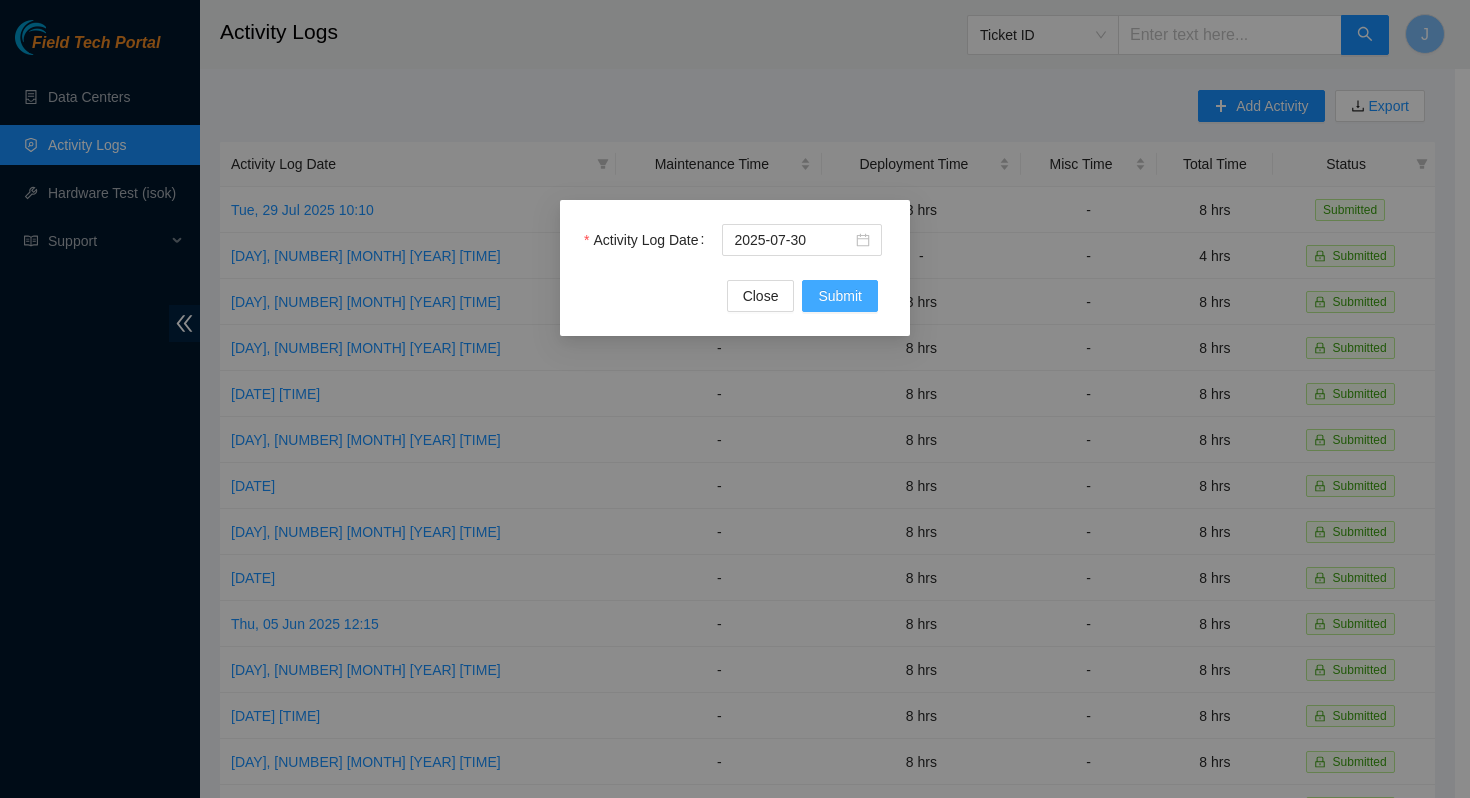 click on "Submit" at bounding box center (840, 296) 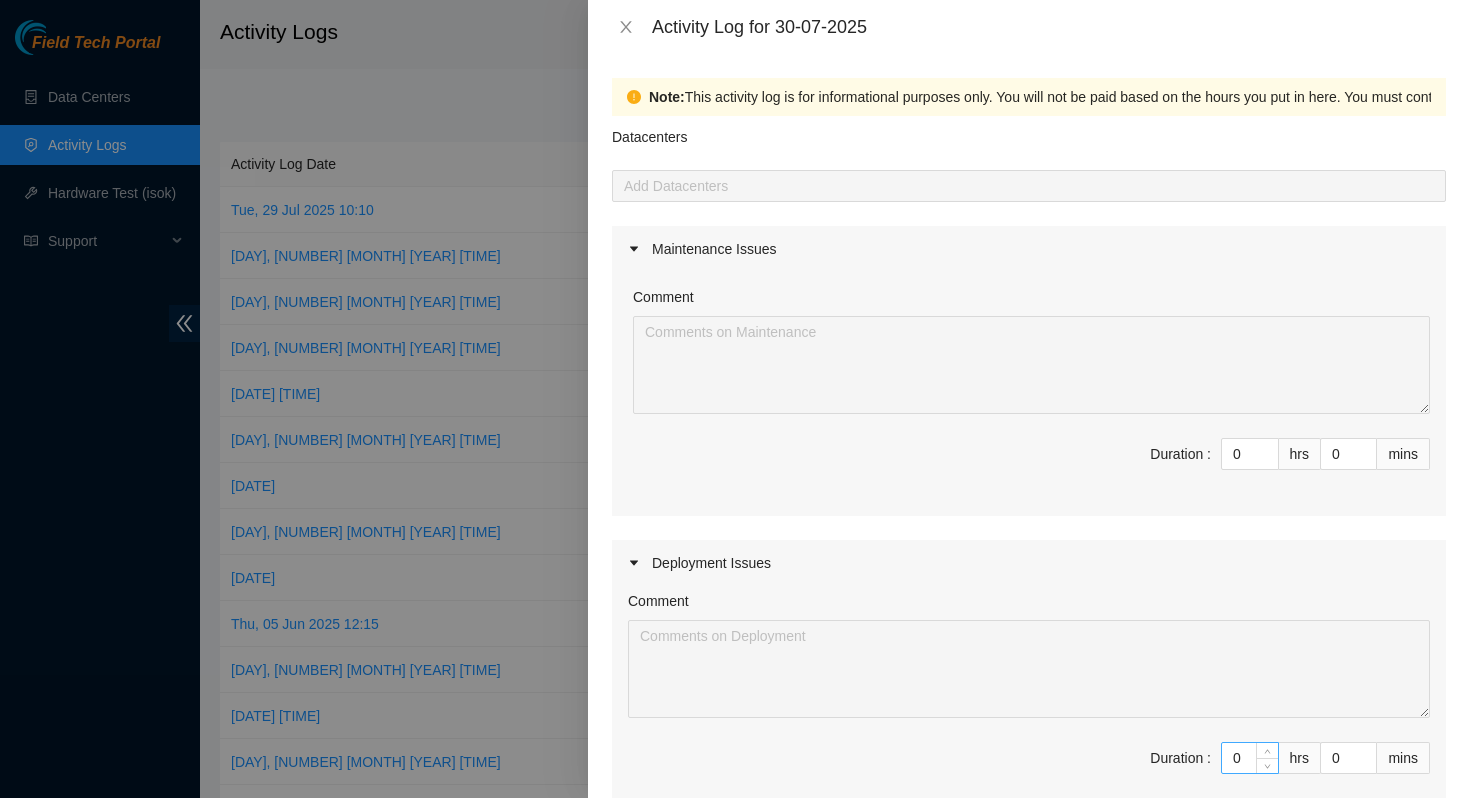 click on "0" at bounding box center [1250, 758] 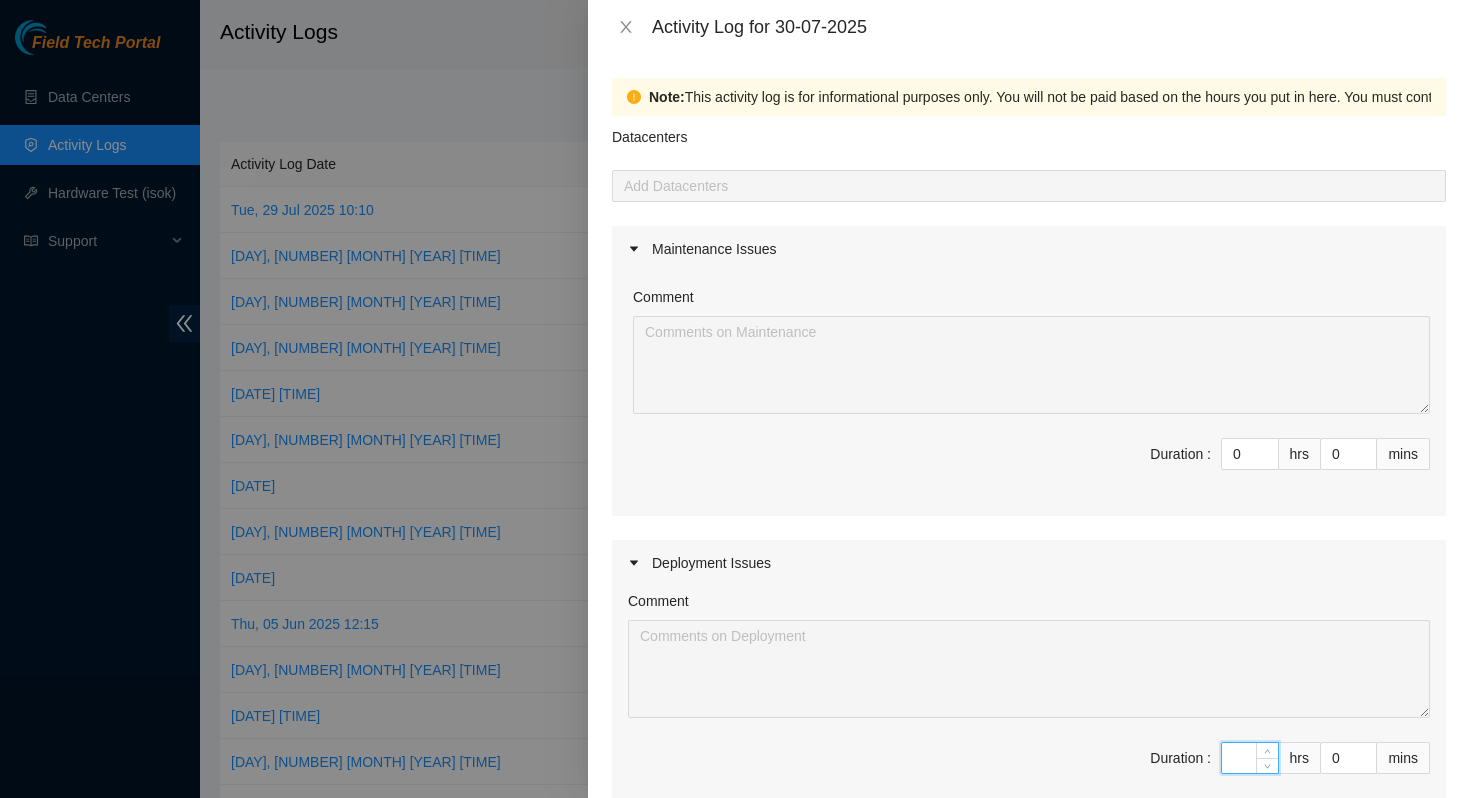 type on "8" 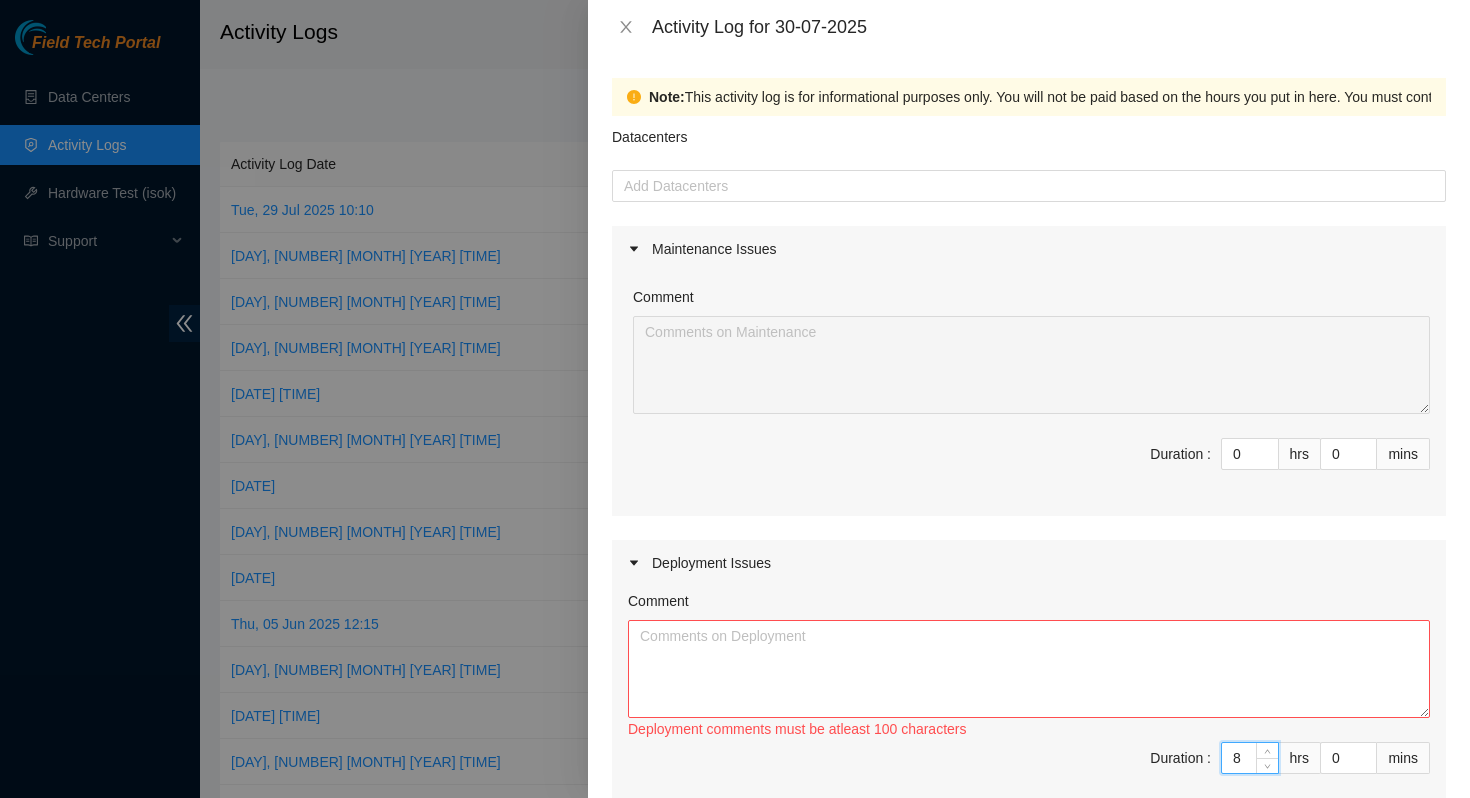 type on "8" 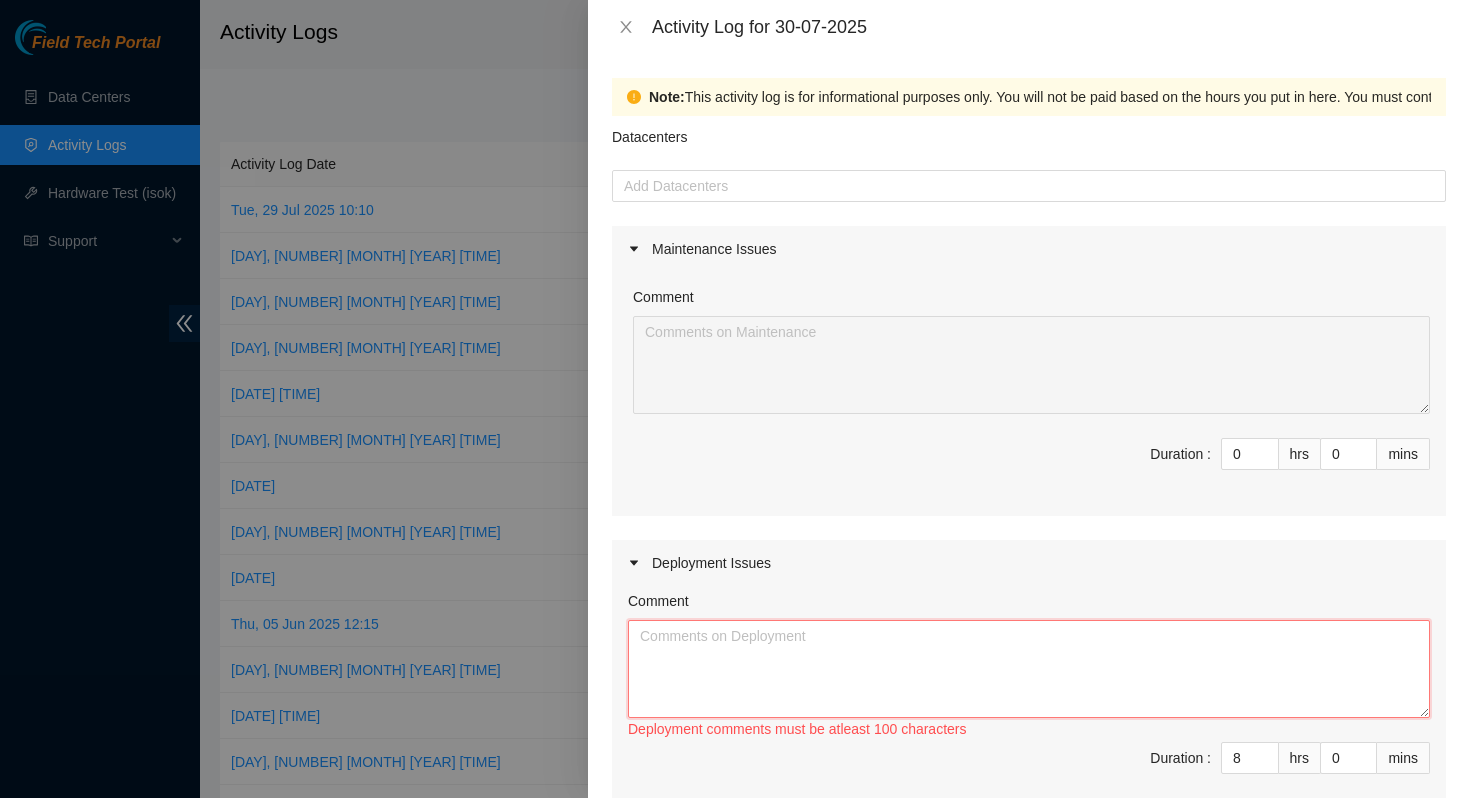 click on "Comment" at bounding box center [1029, 669] 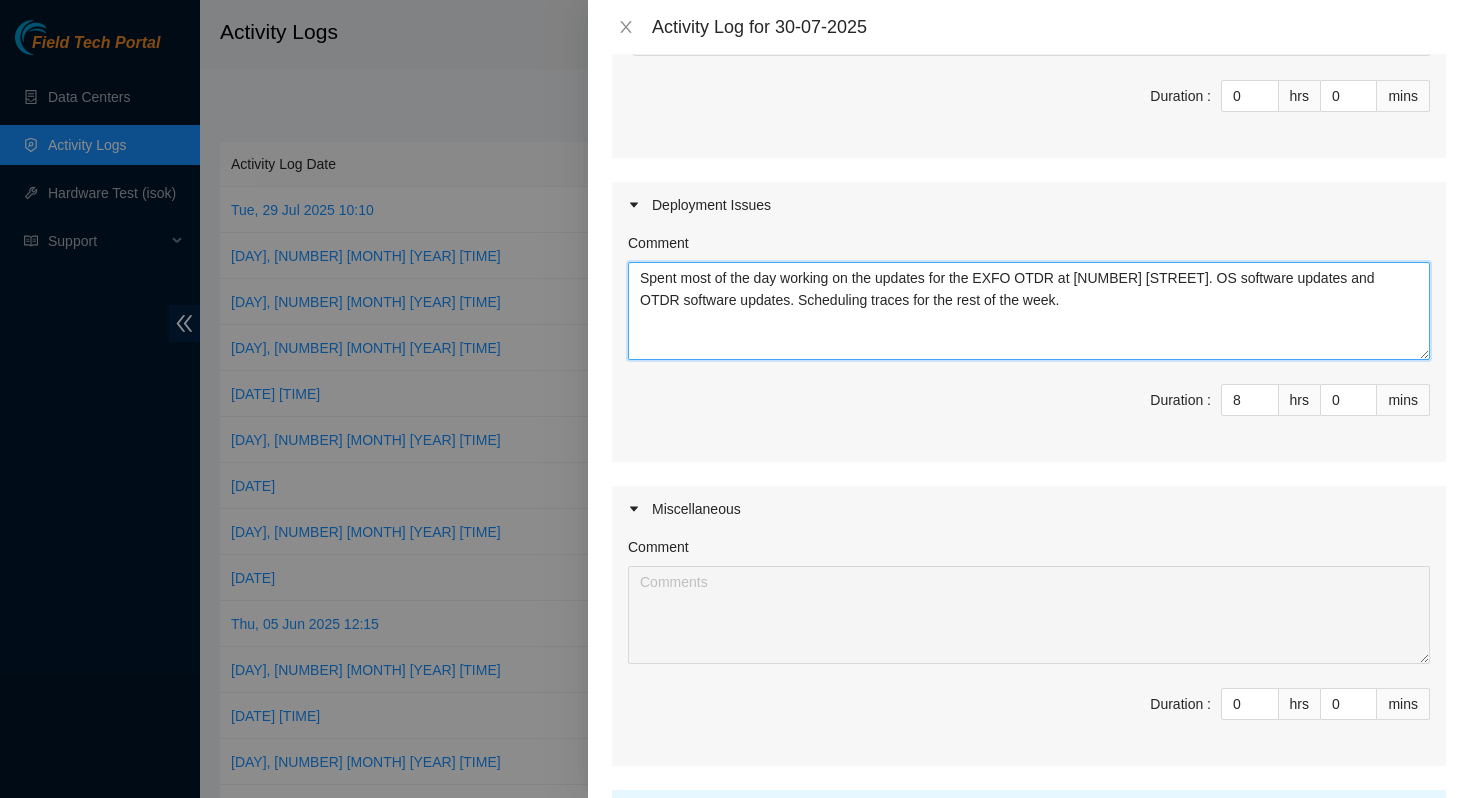 scroll, scrollTop: 545, scrollLeft: 0, axis: vertical 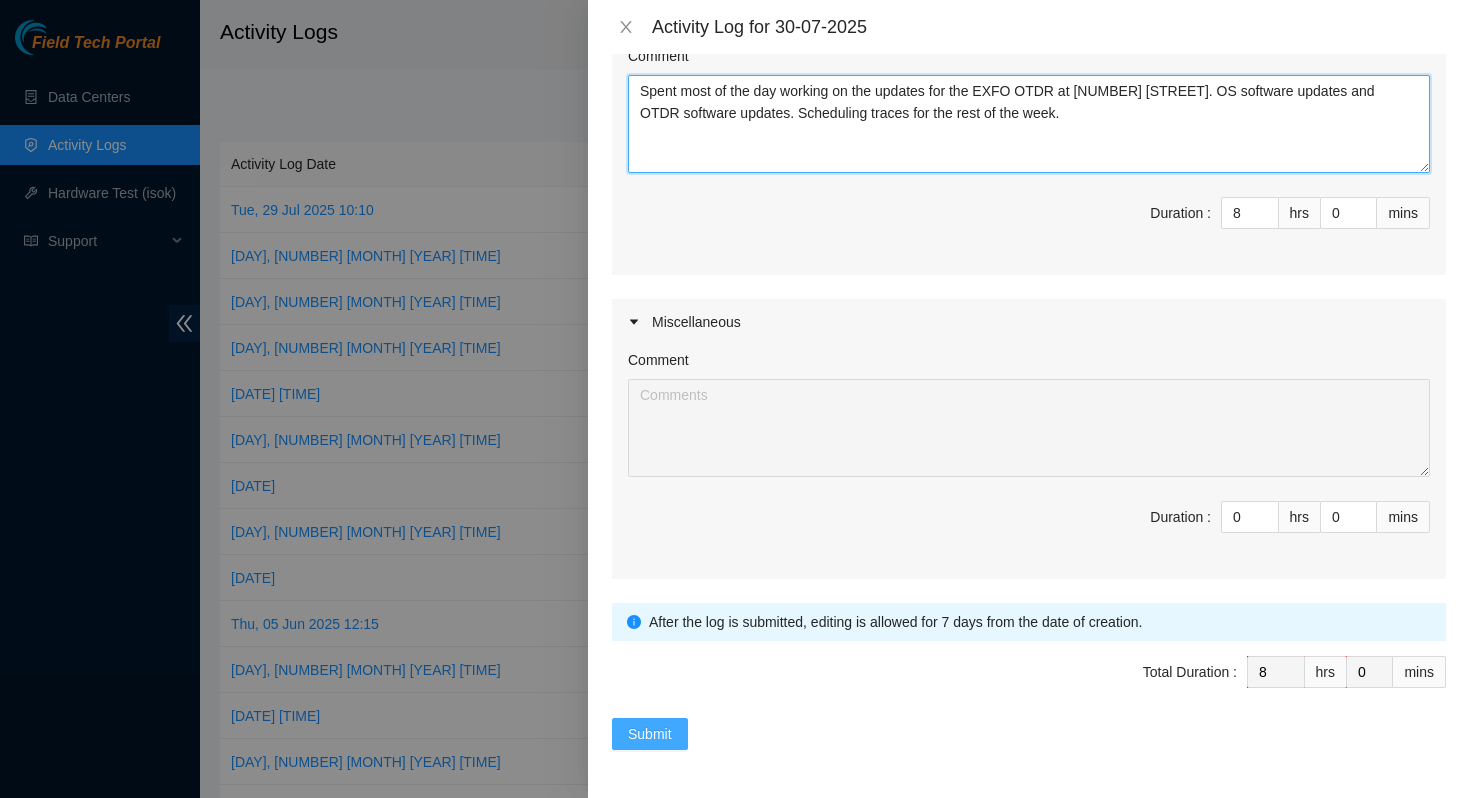 type on "Spent most of the day working on the updates for the EXFO OTDR at [NUMBER] [STREET]. OS software updates and OTDR software updates. Scheduling traces for the rest of the week." 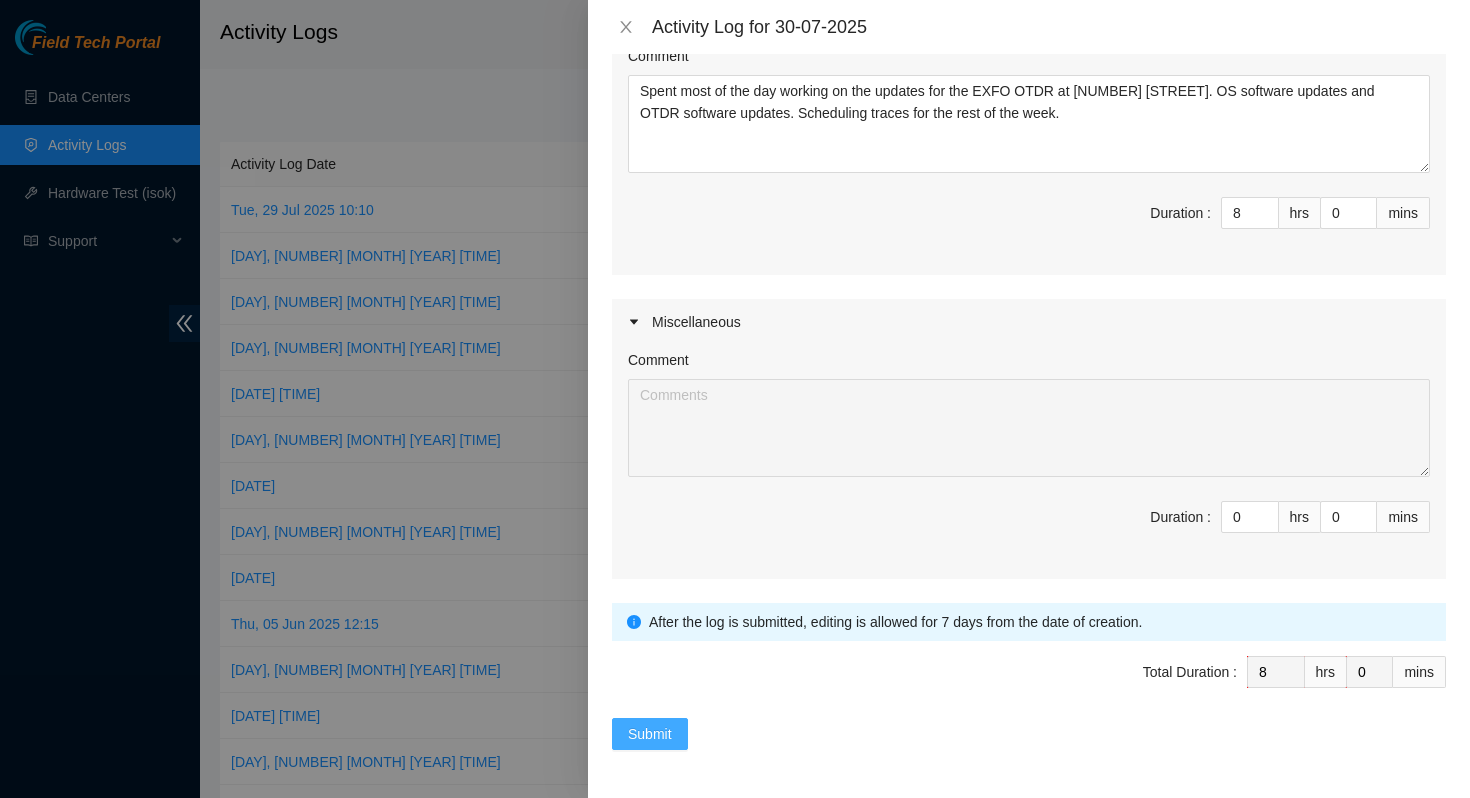 click on "Submit" at bounding box center [650, 734] 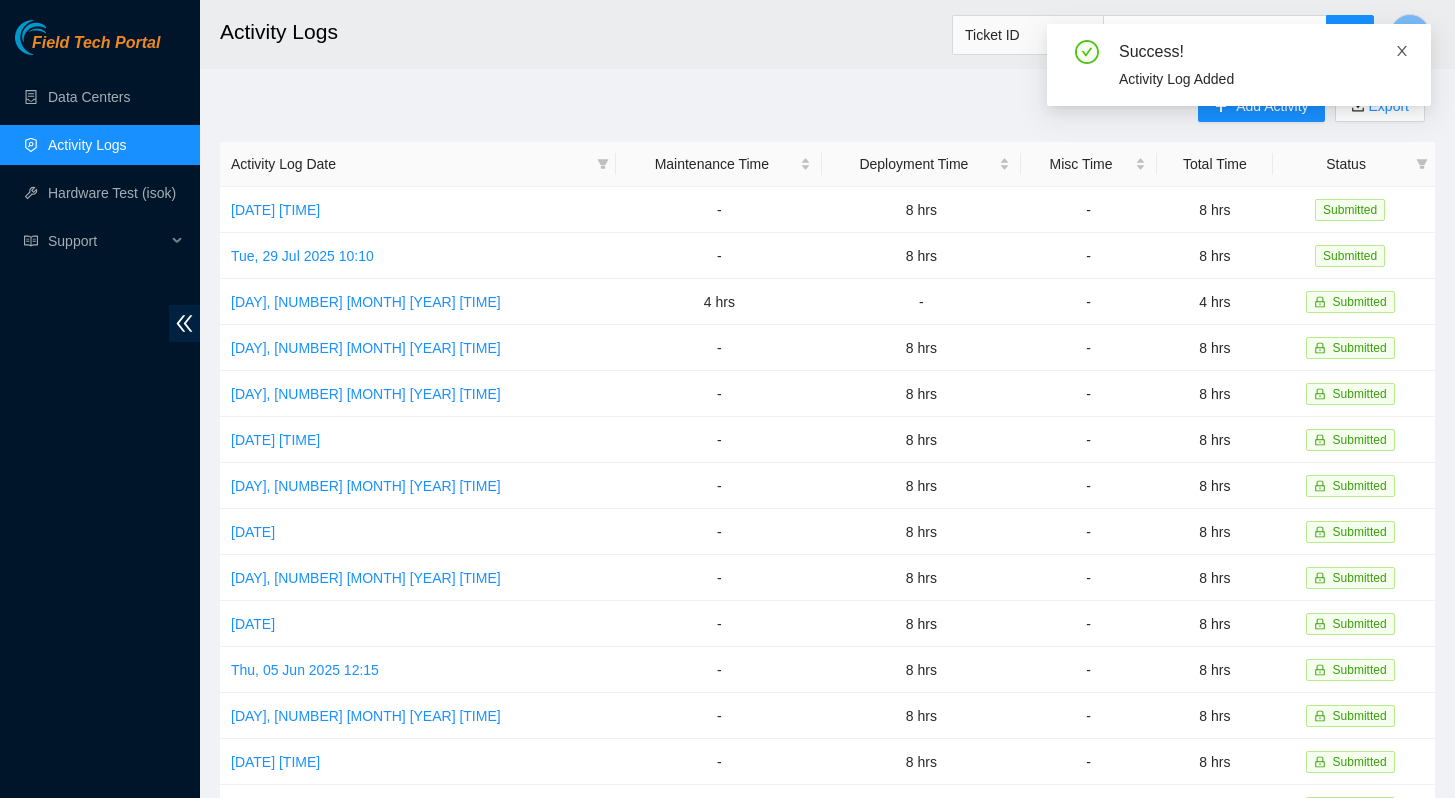 click 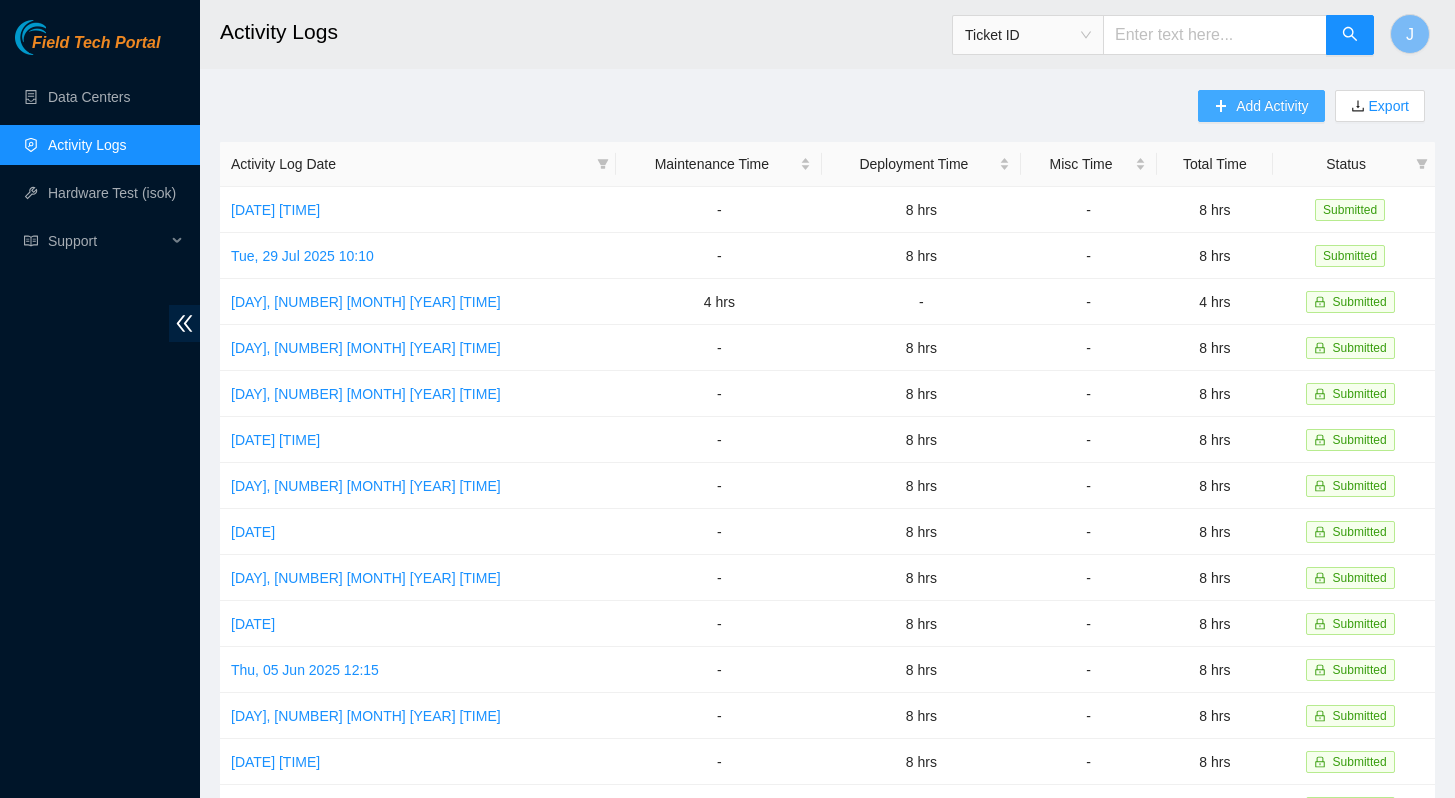 click on "Add Activity" at bounding box center [1272, 106] 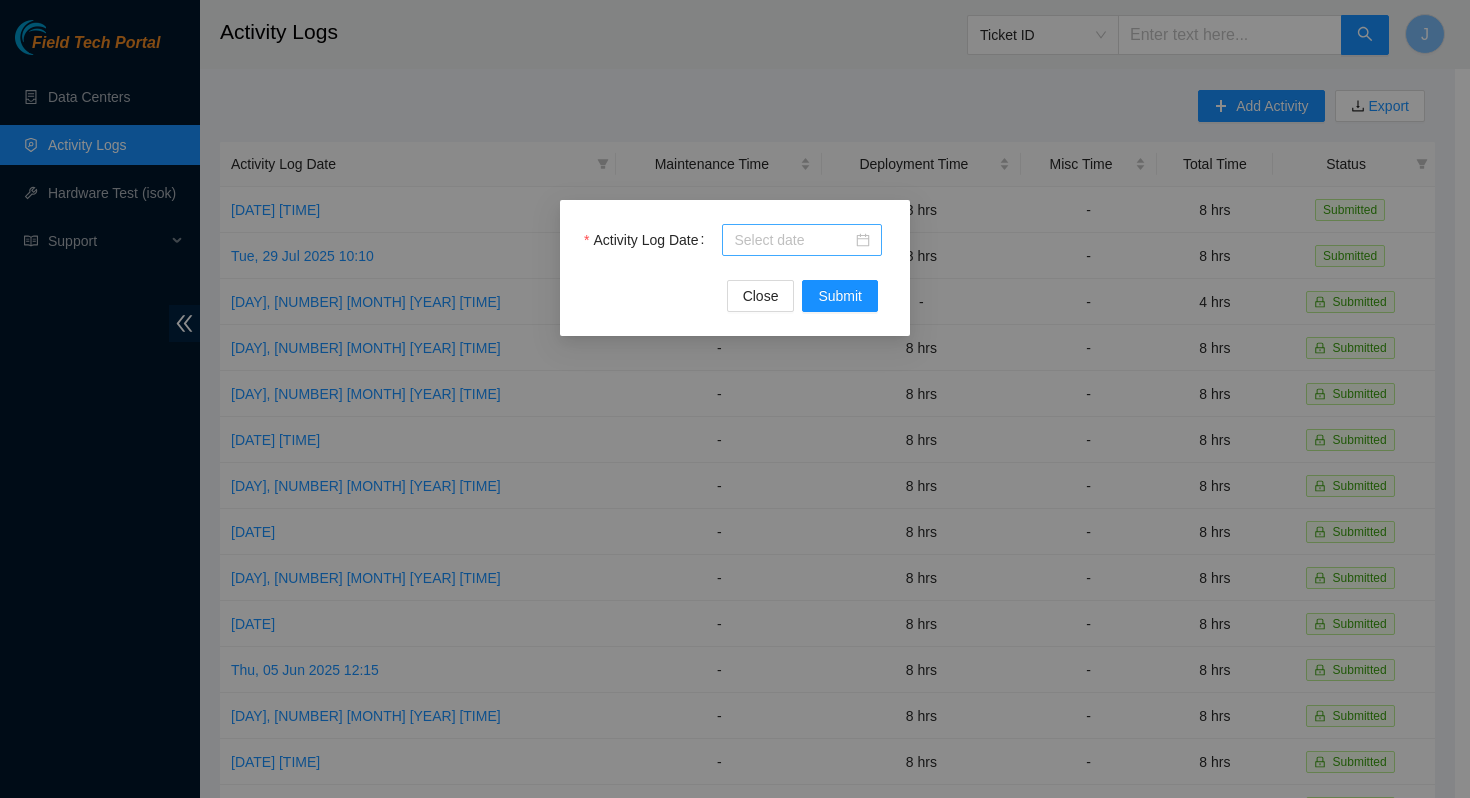 click at bounding box center (802, 240) 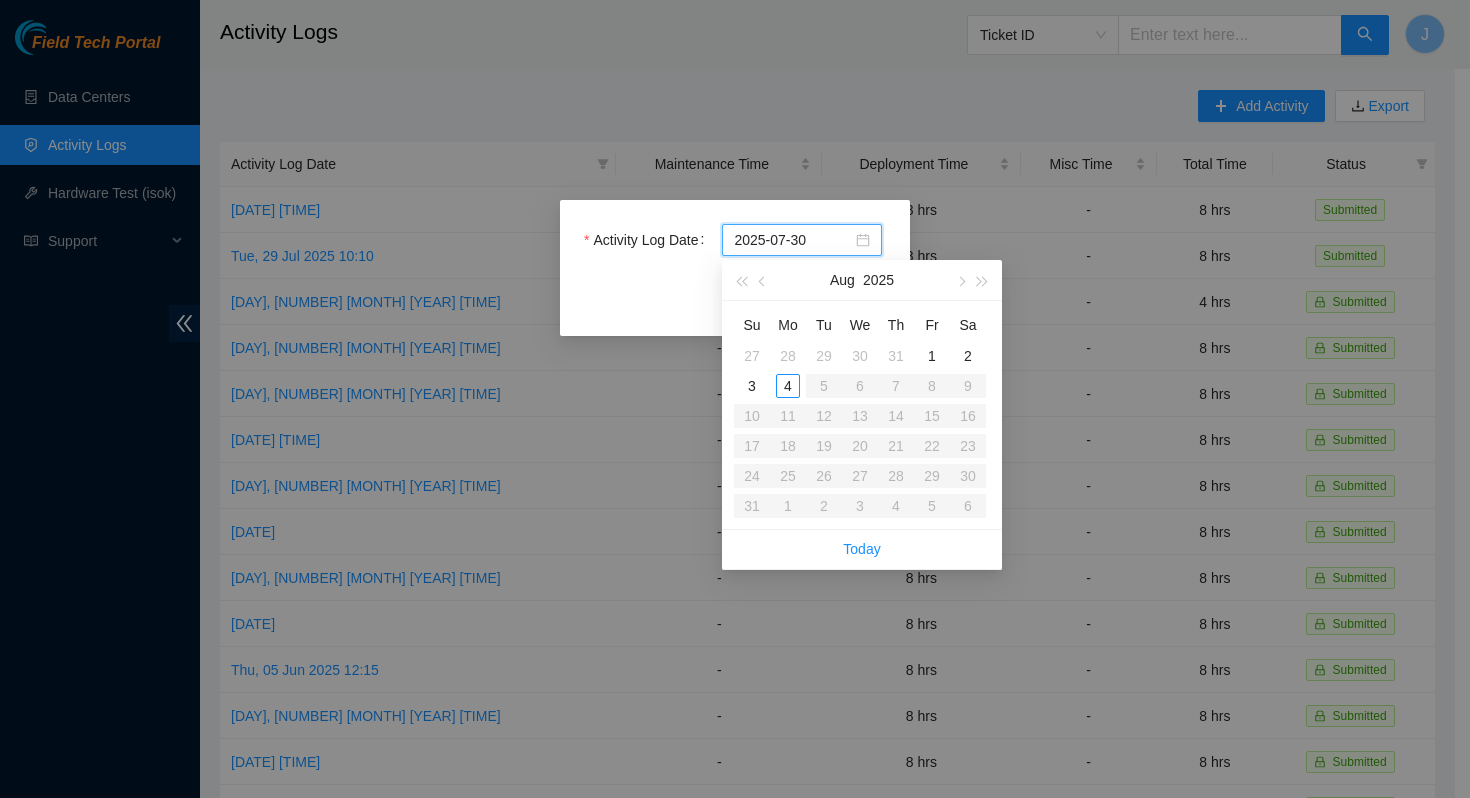 type on "2025-07-31" 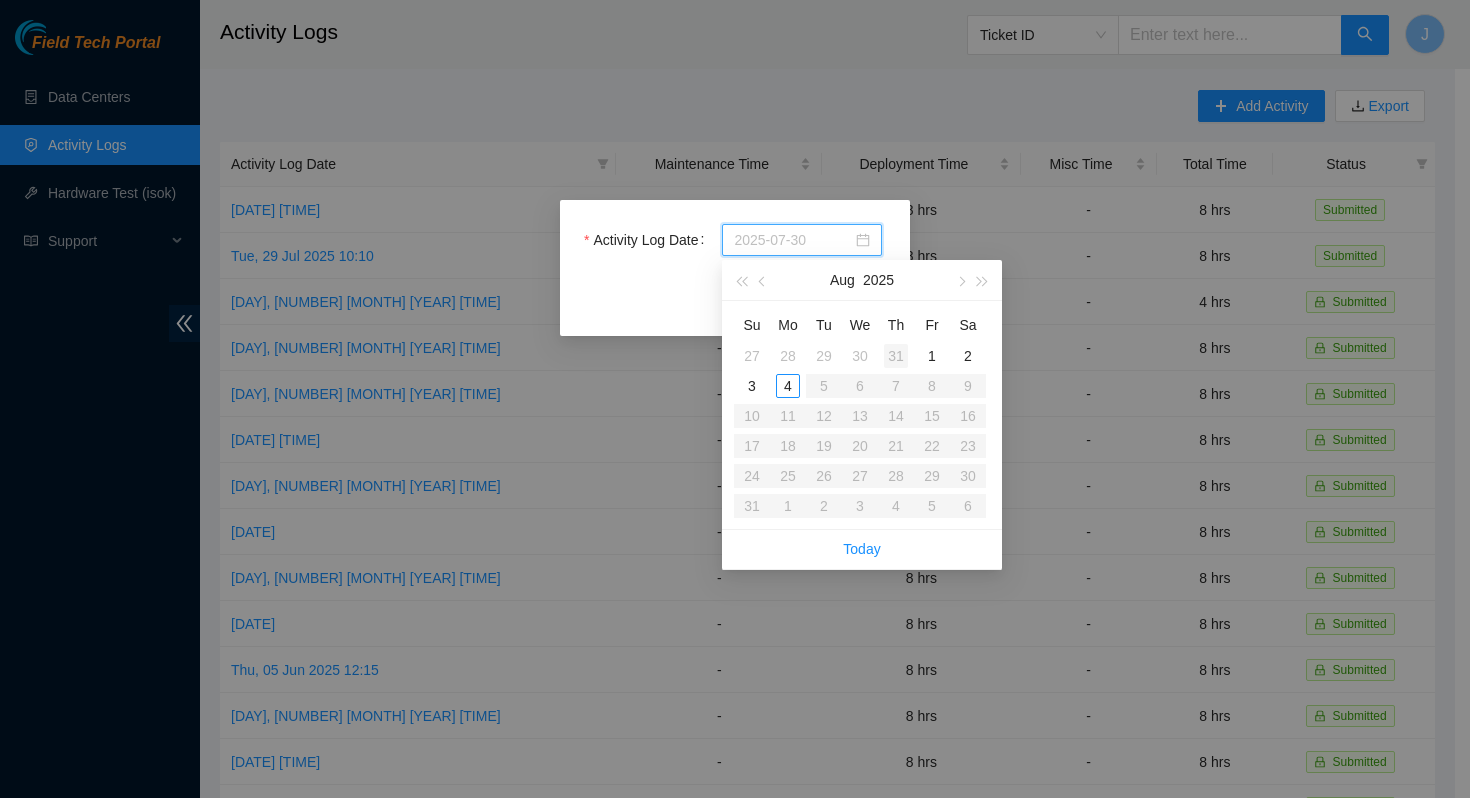 type on "2025-07-31" 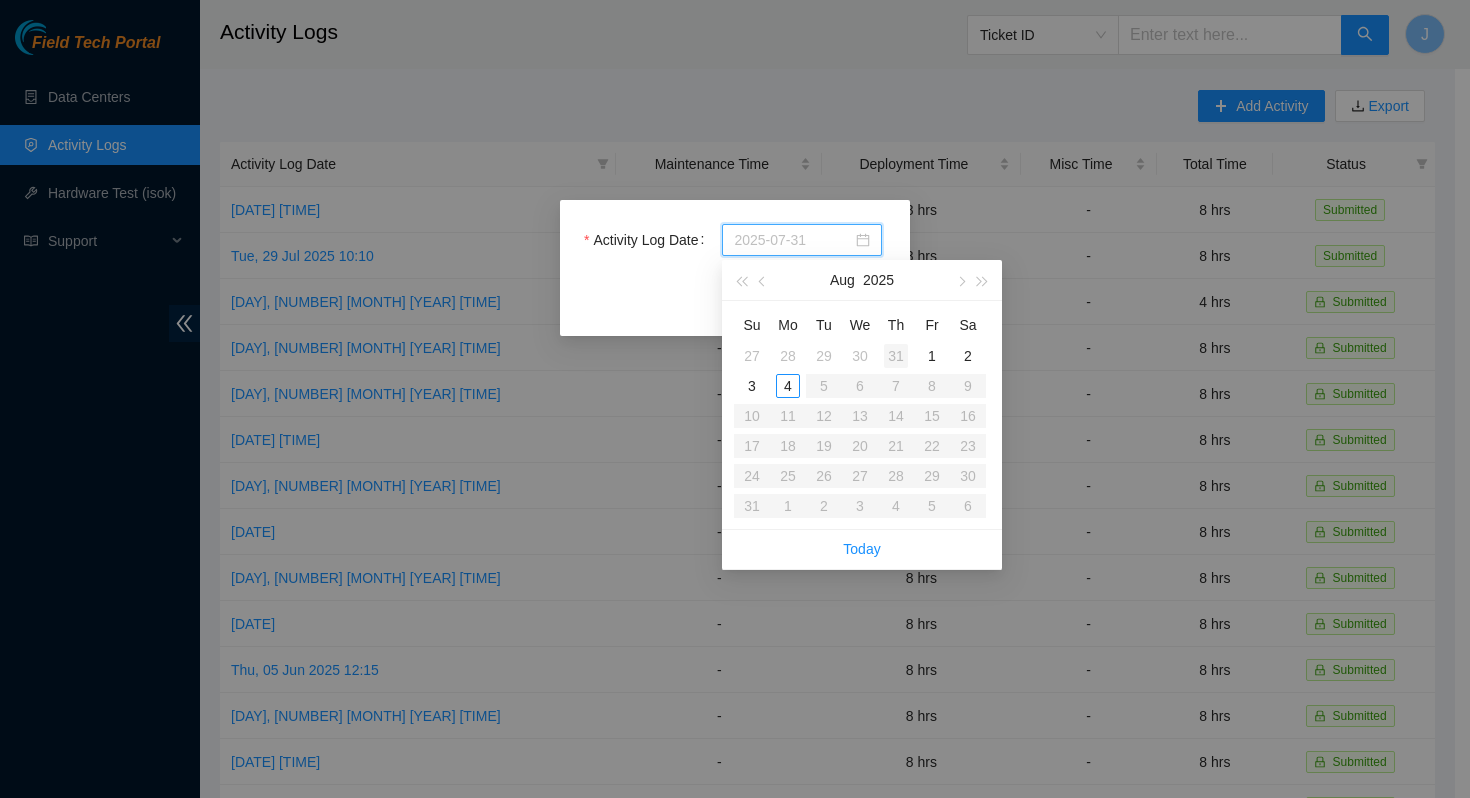 click on "31" at bounding box center [896, 356] 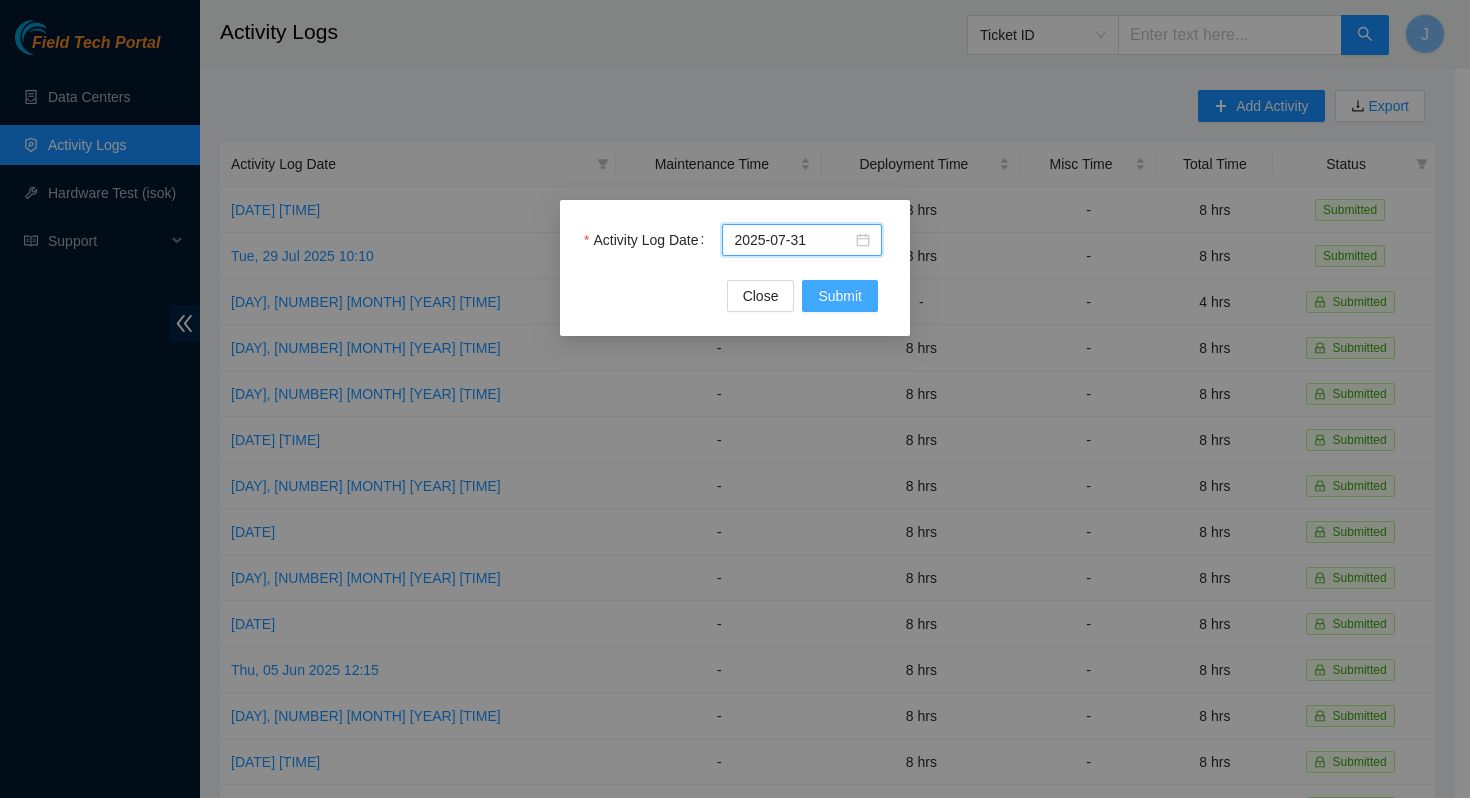 click on "Submit" at bounding box center (840, 296) 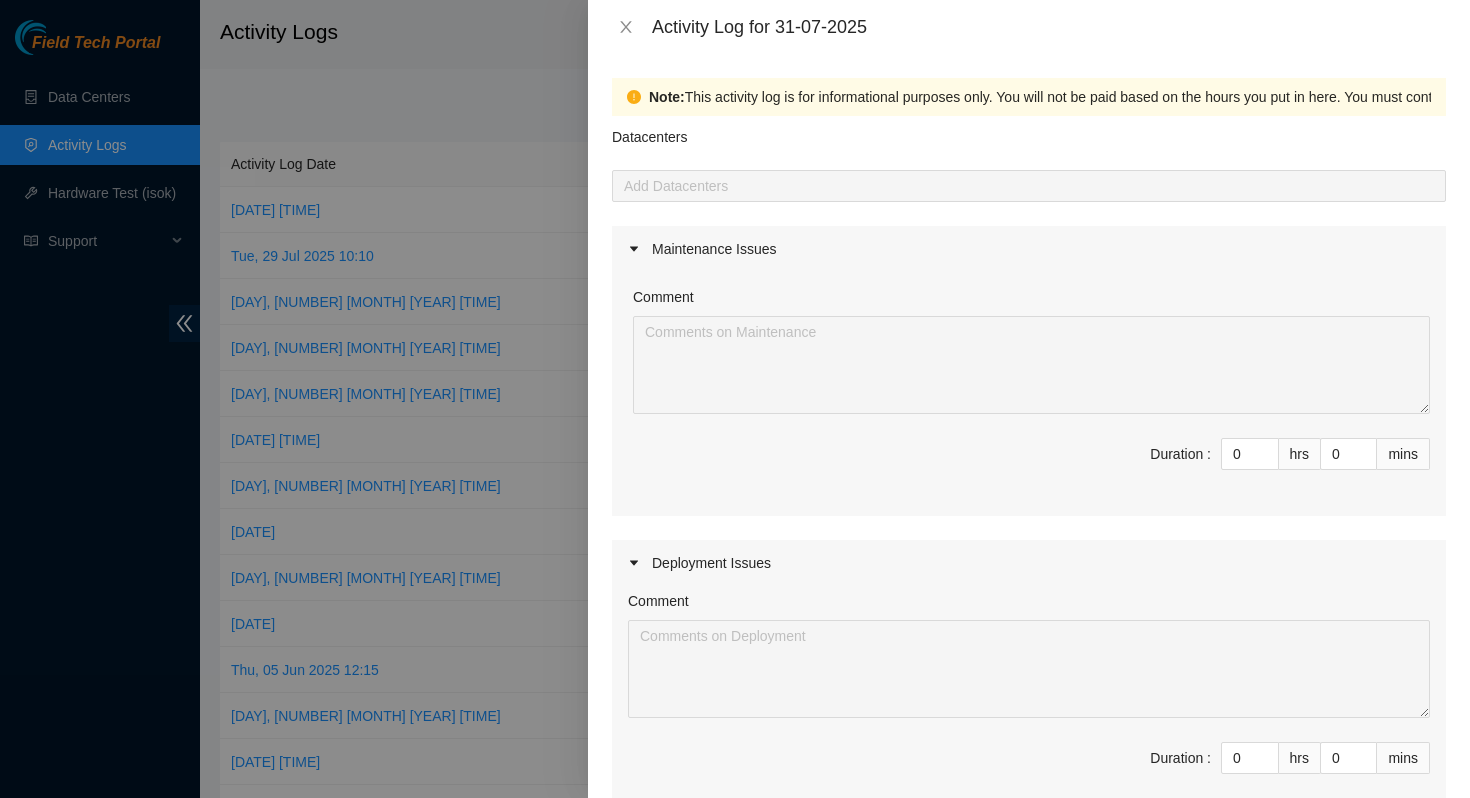 scroll, scrollTop: 280, scrollLeft: 0, axis: vertical 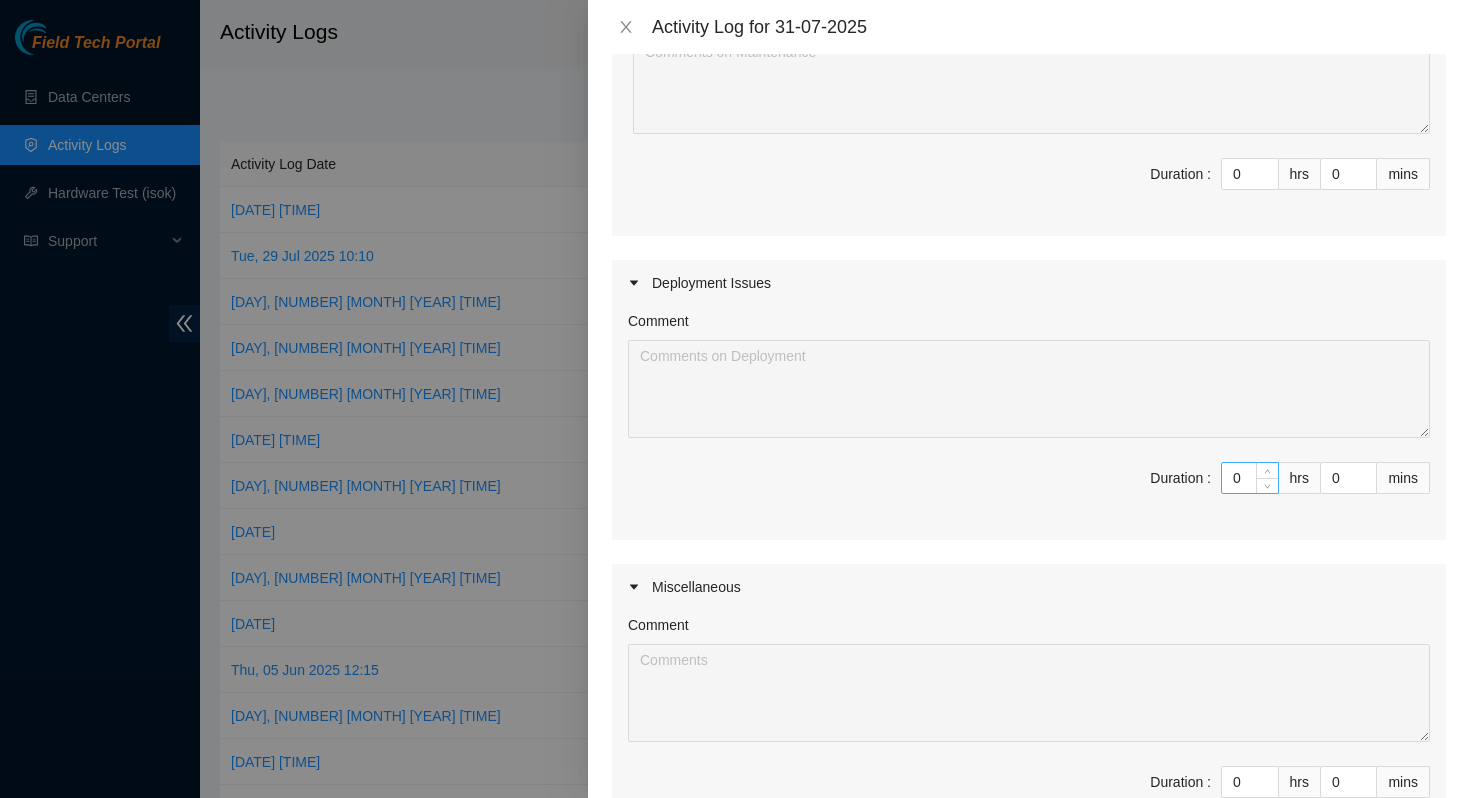 click on "0" at bounding box center (1250, 478) 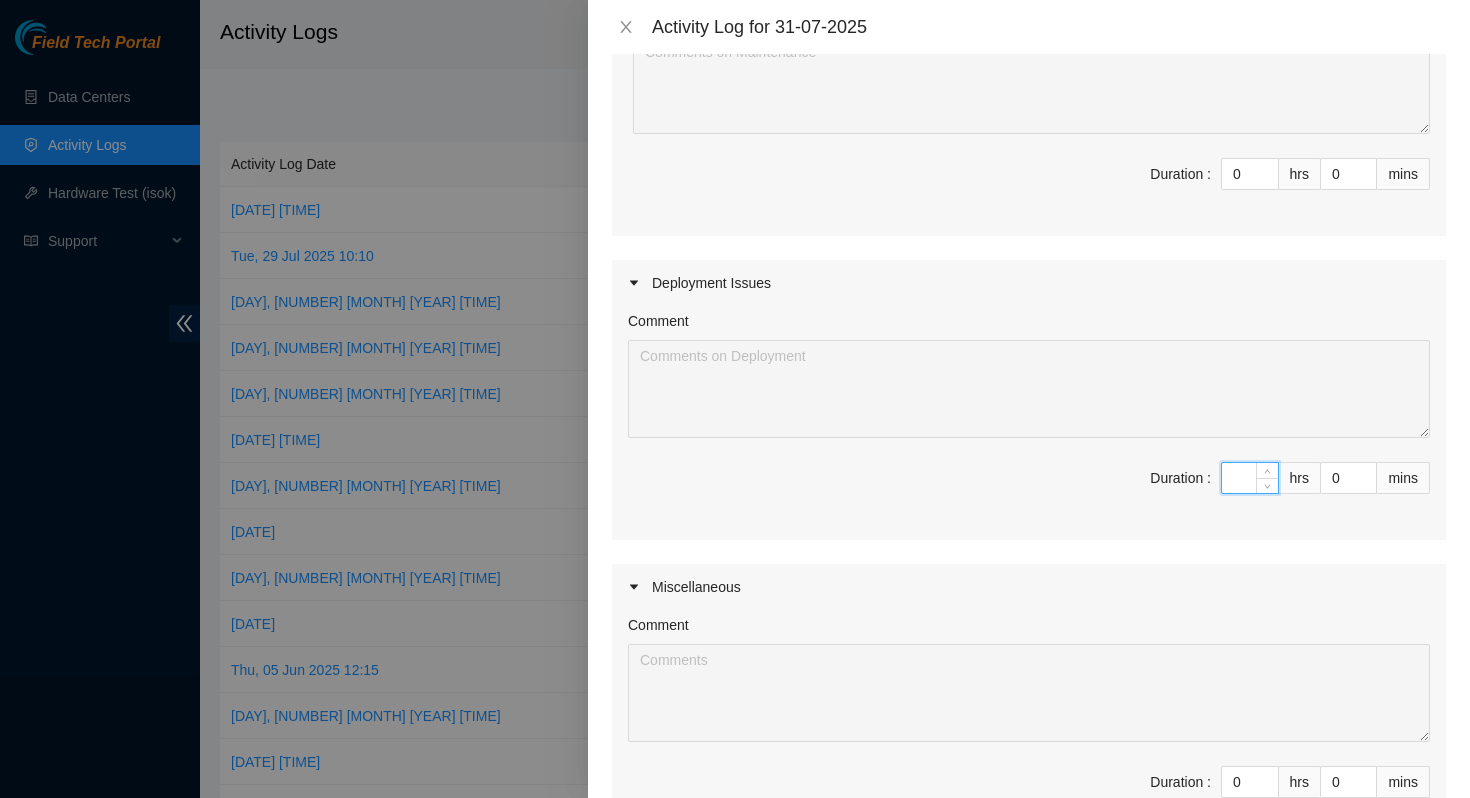 type on "8" 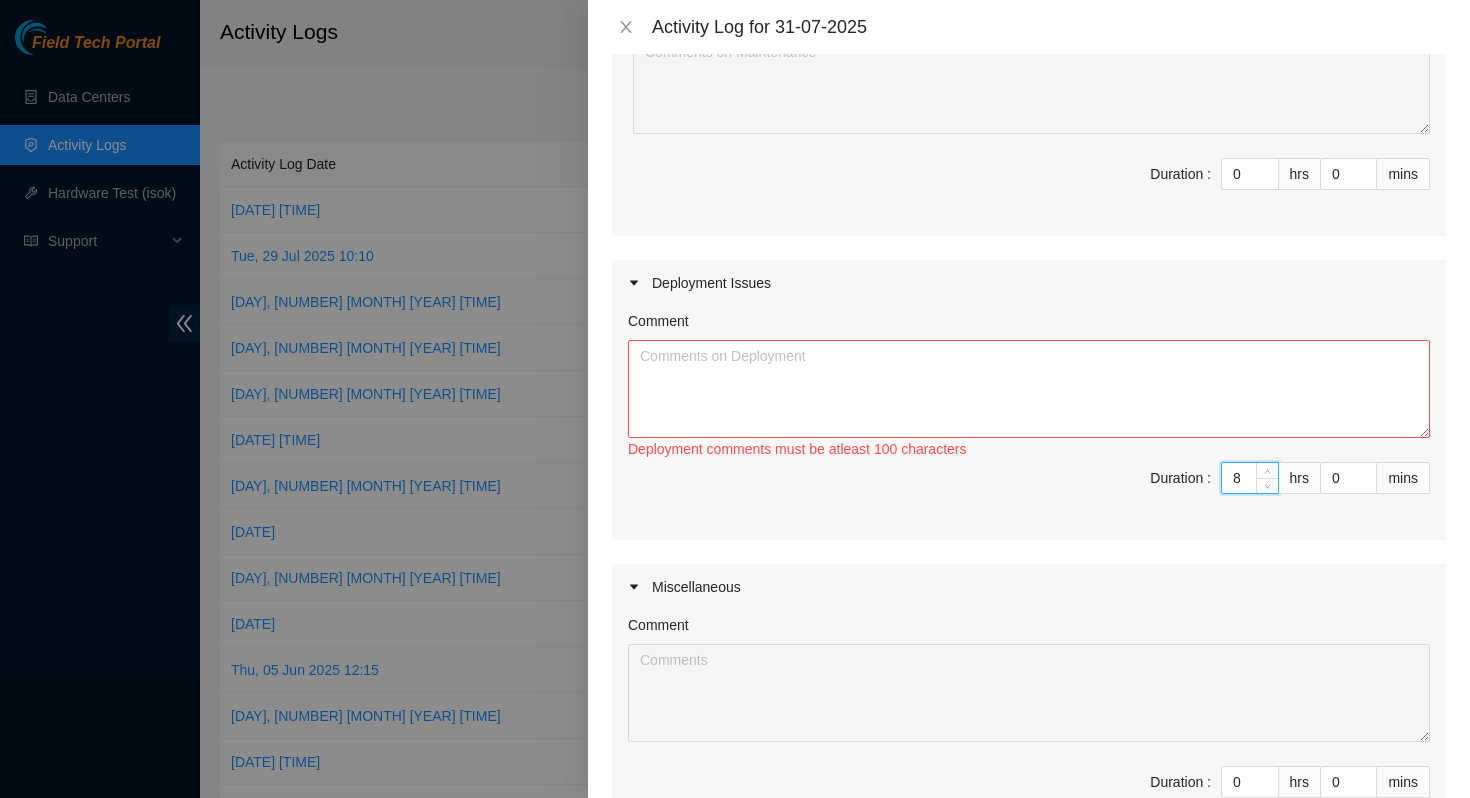 type on "8" 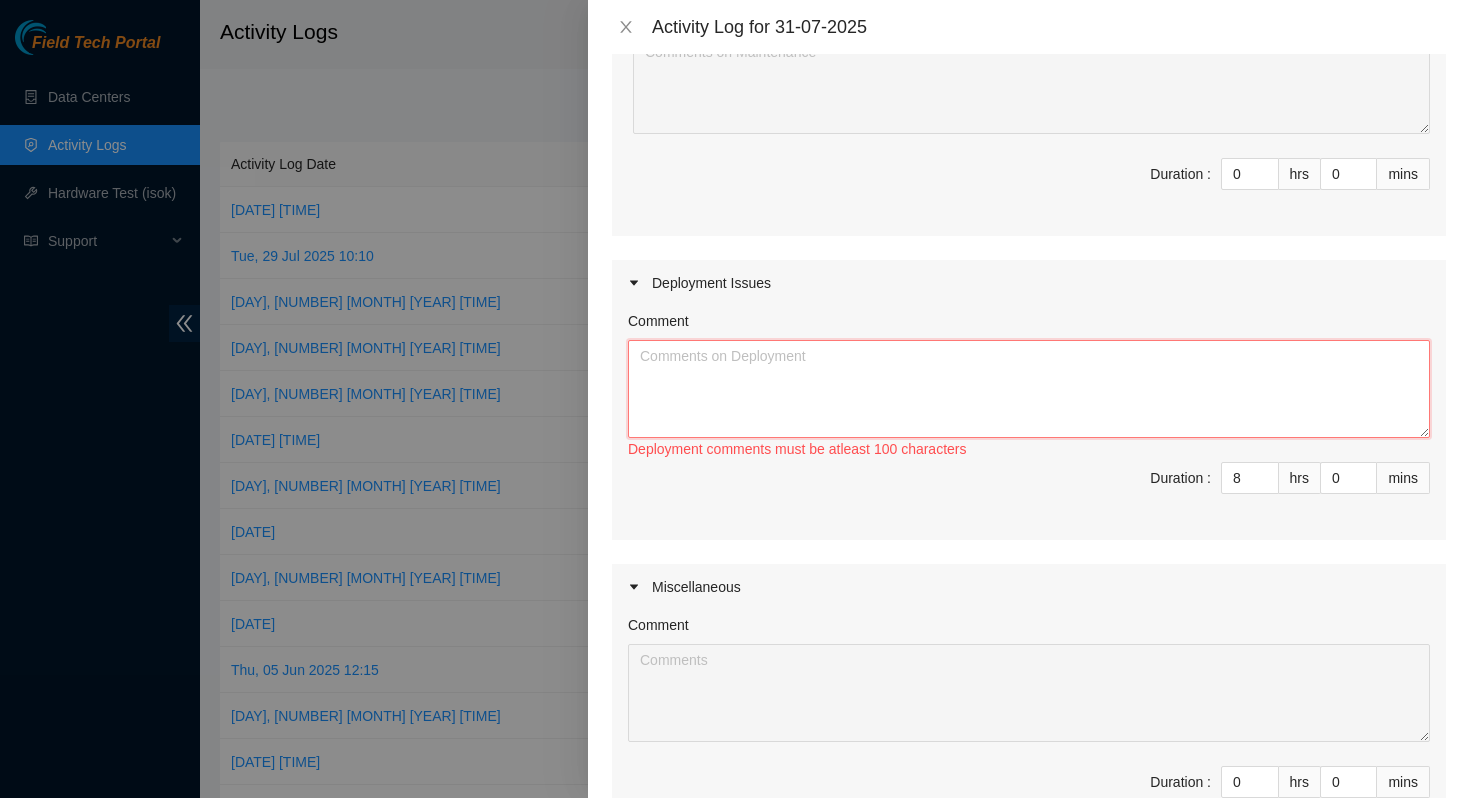 click on "Comment" at bounding box center (1029, 389) 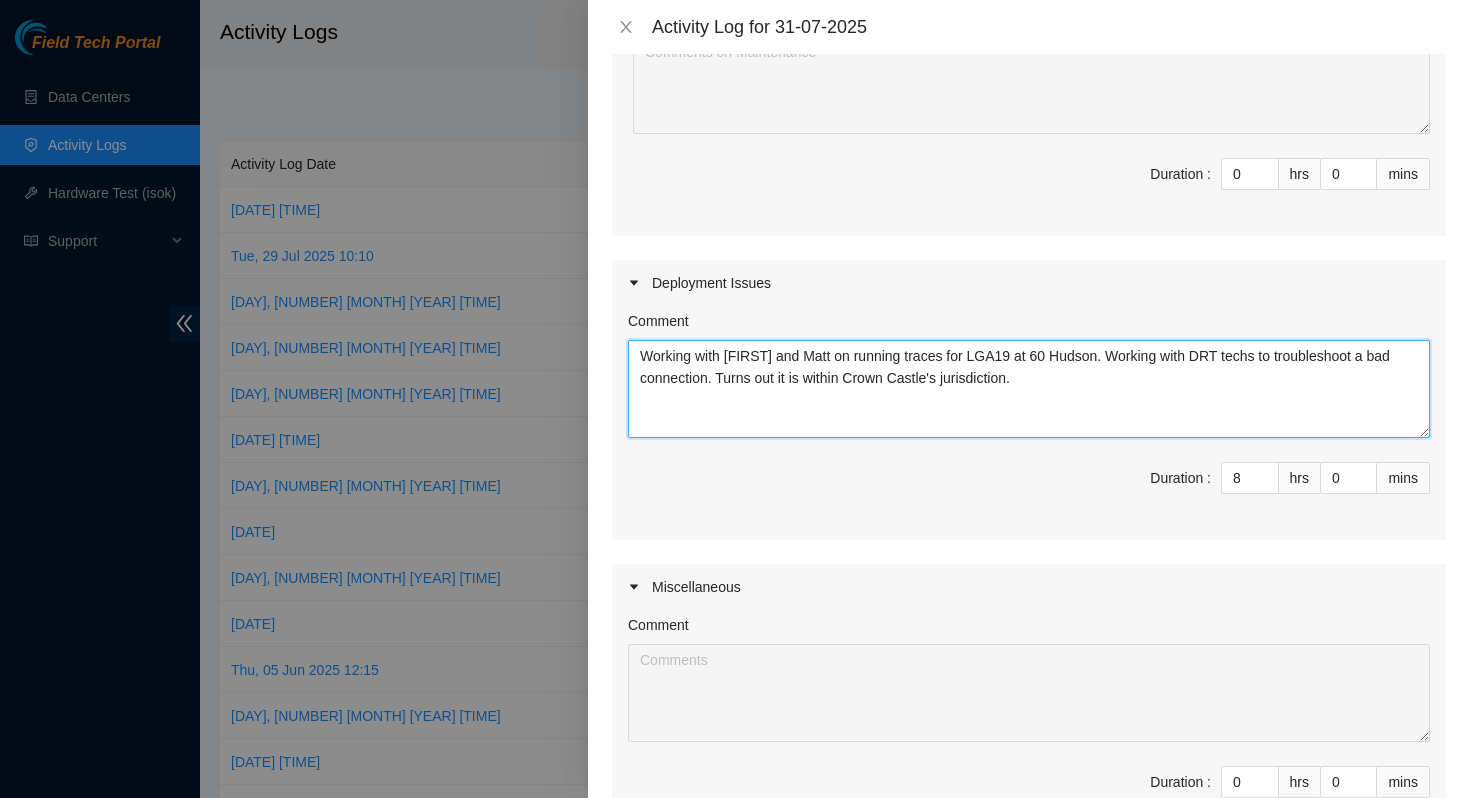 scroll, scrollTop: 545, scrollLeft: 0, axis: vertical 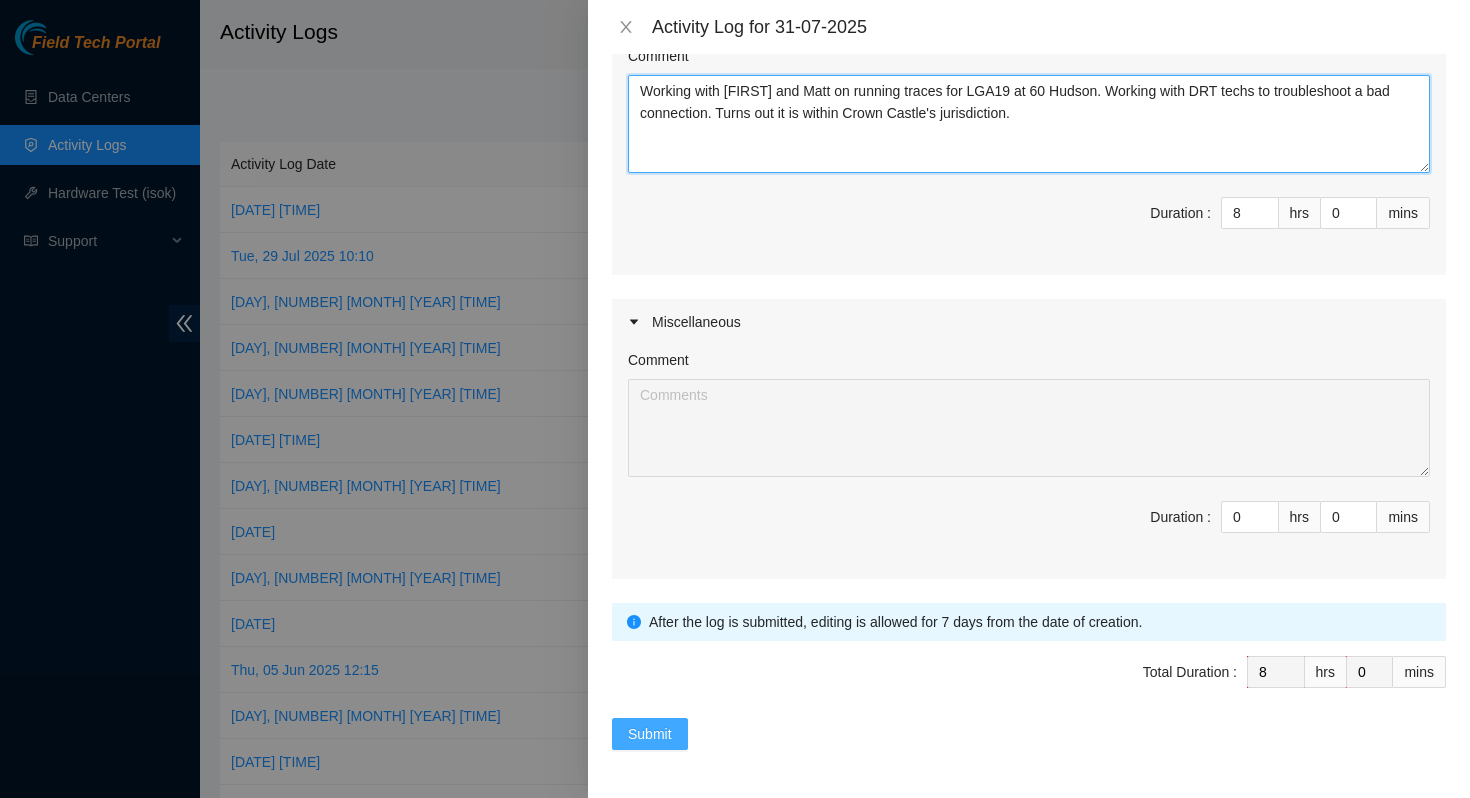 type on "Working with [FIRST] and Matt on running traces for LGA19 at 60 Hudson. Working with DRT techs to troubleshoot a bad connection. Turns out it is within Crown Castle's jurisdiction." 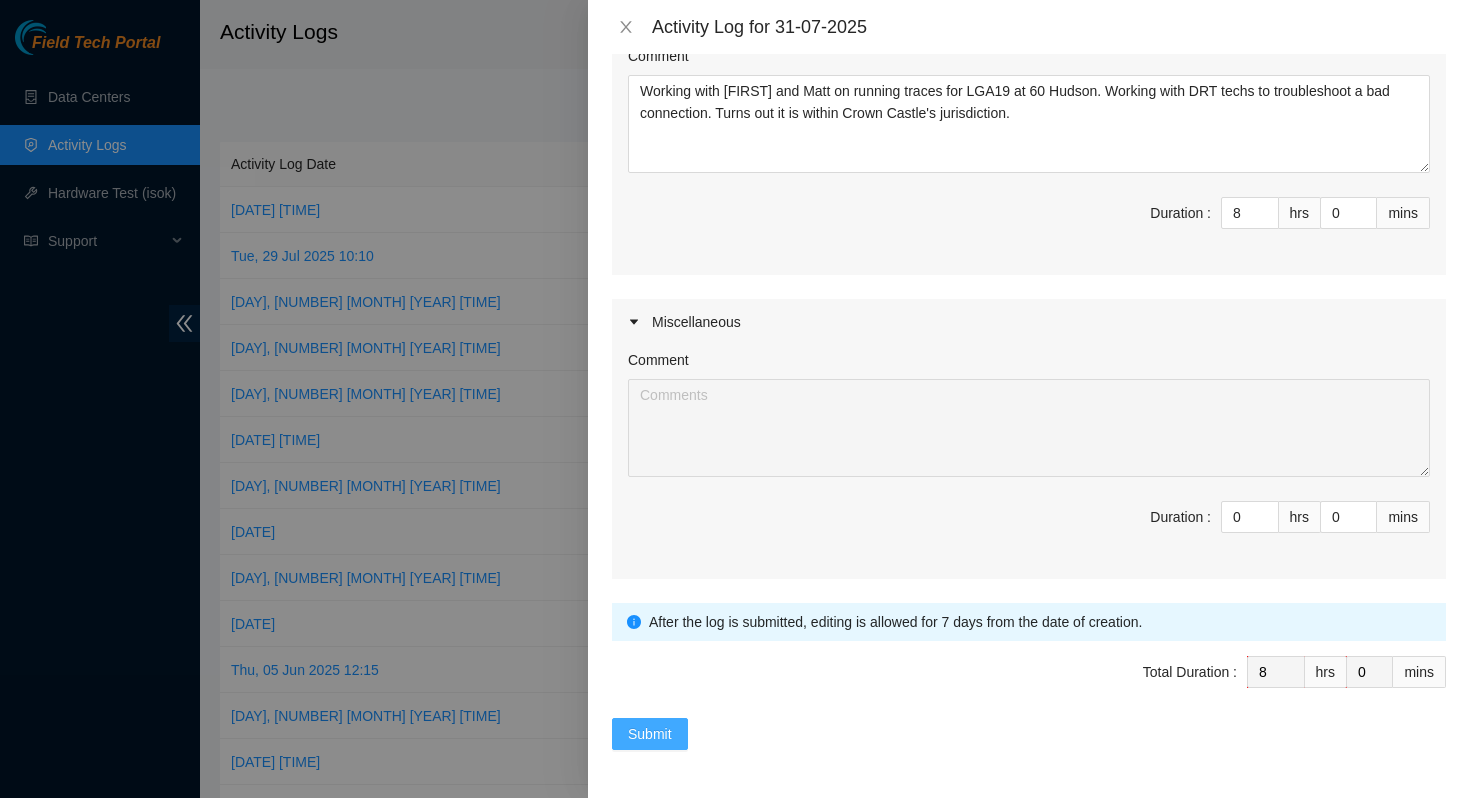click on "Submit" at bounding box center [650, 734] 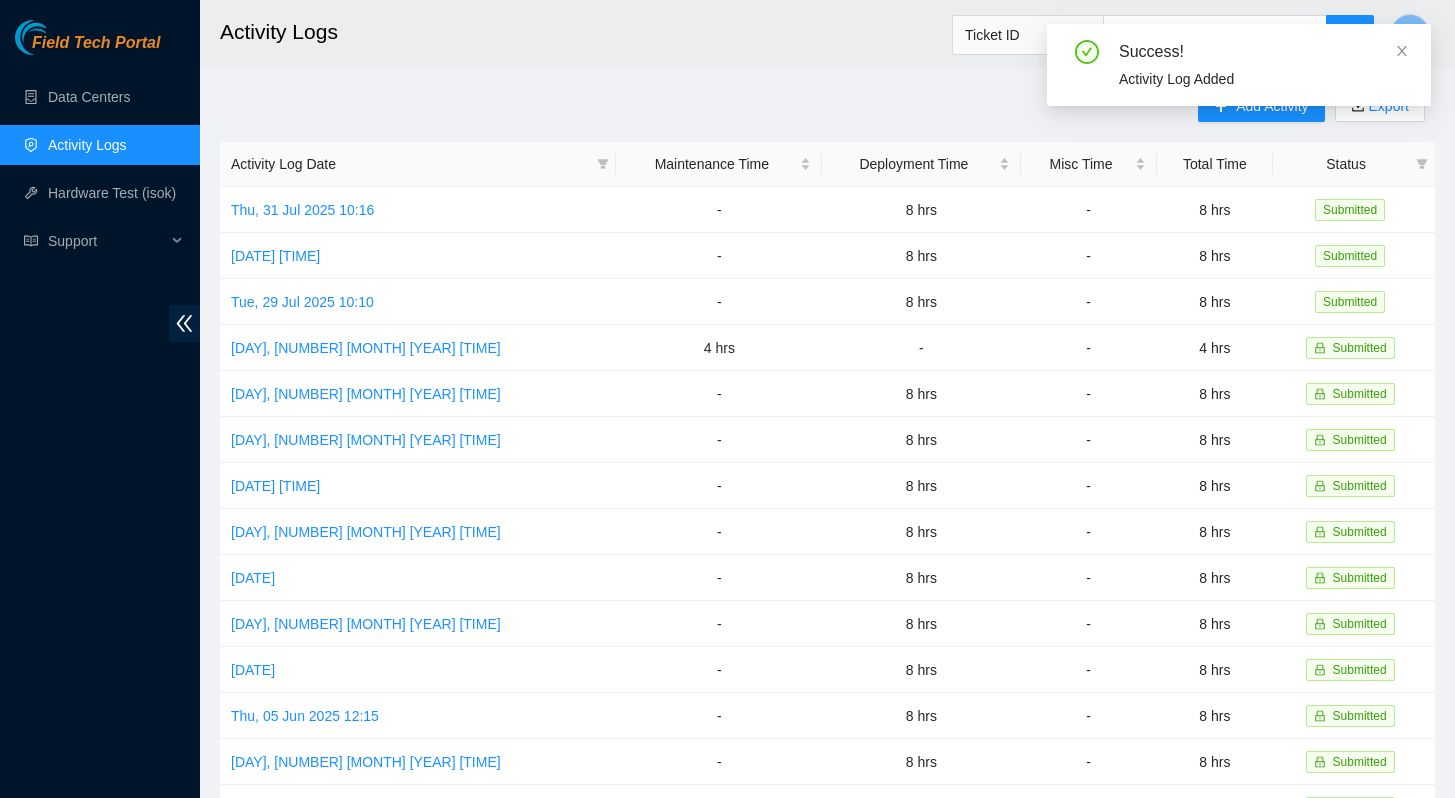 click on "Success! Activity Log Added" at bounding box center (1239, 65) 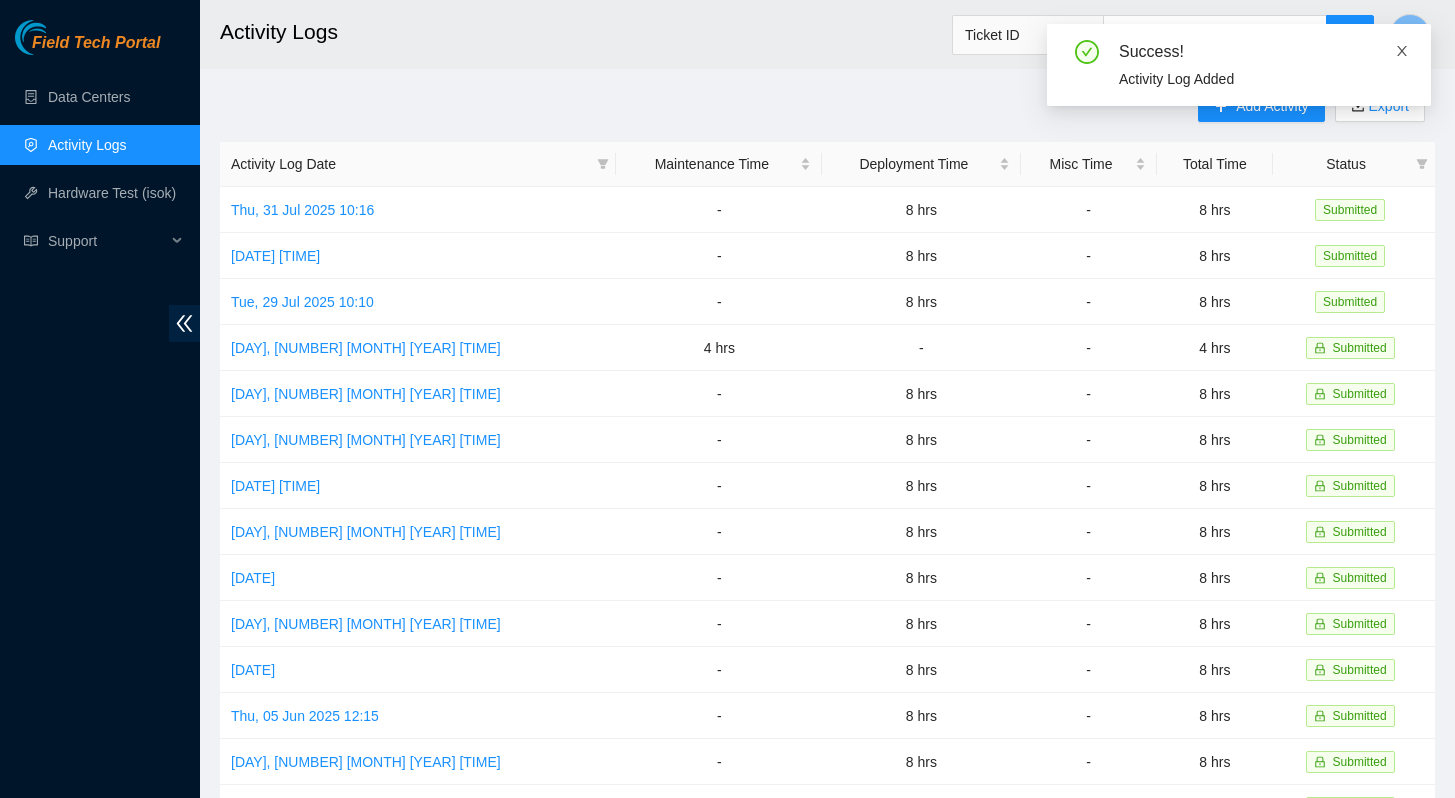 click 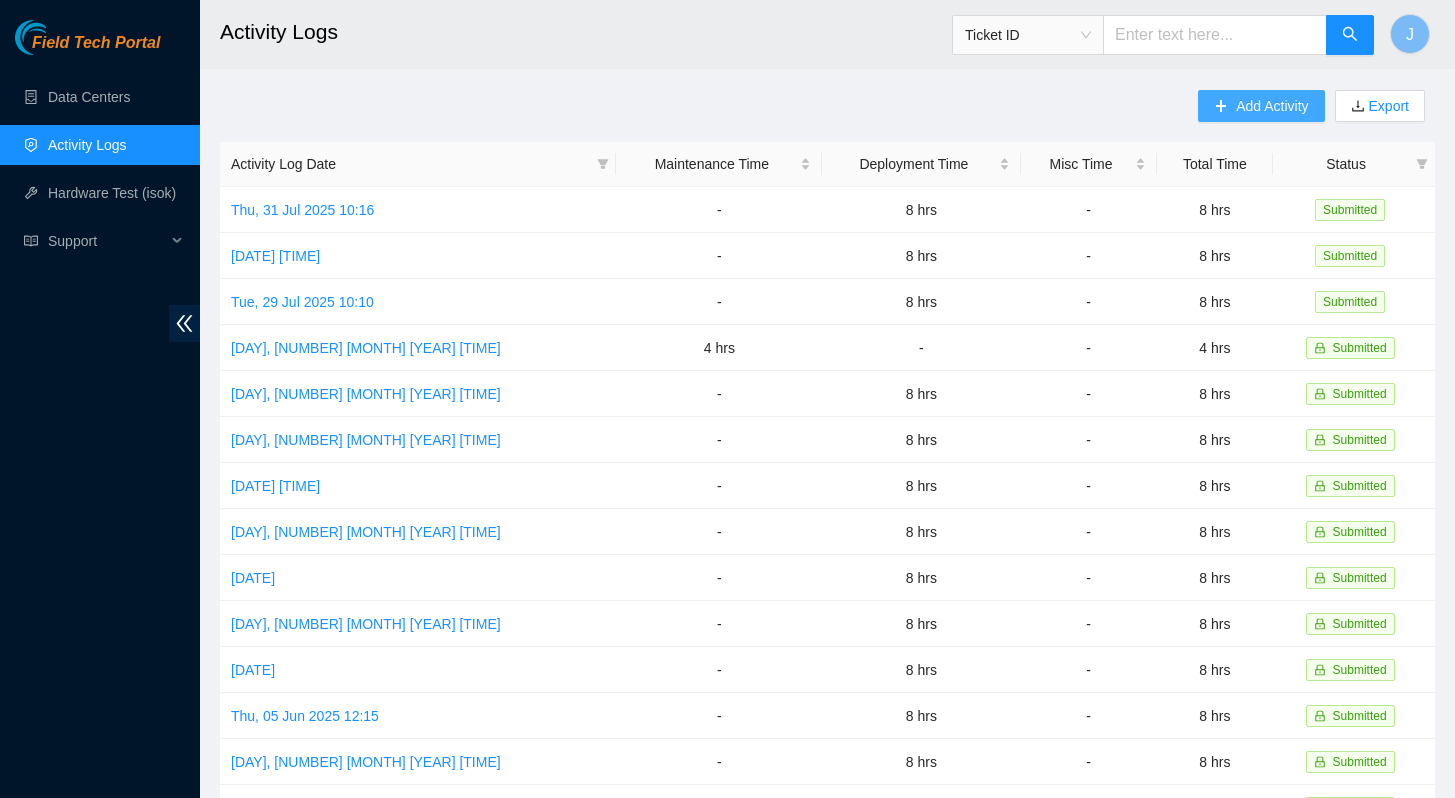 click on "Add Activity" at bounding box center [1272, 106] 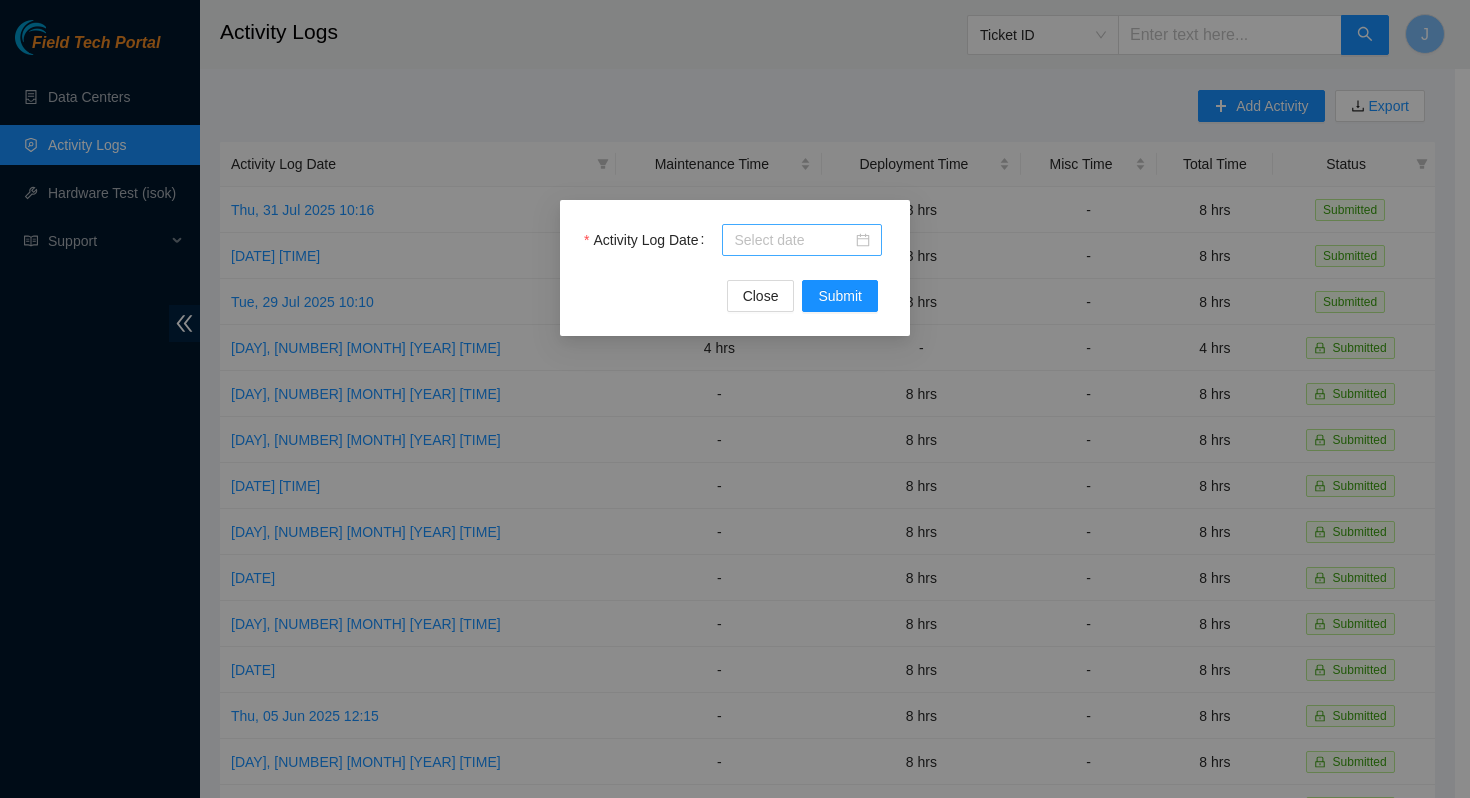click on "Activity Log Date" at bounding box center (793, 240) 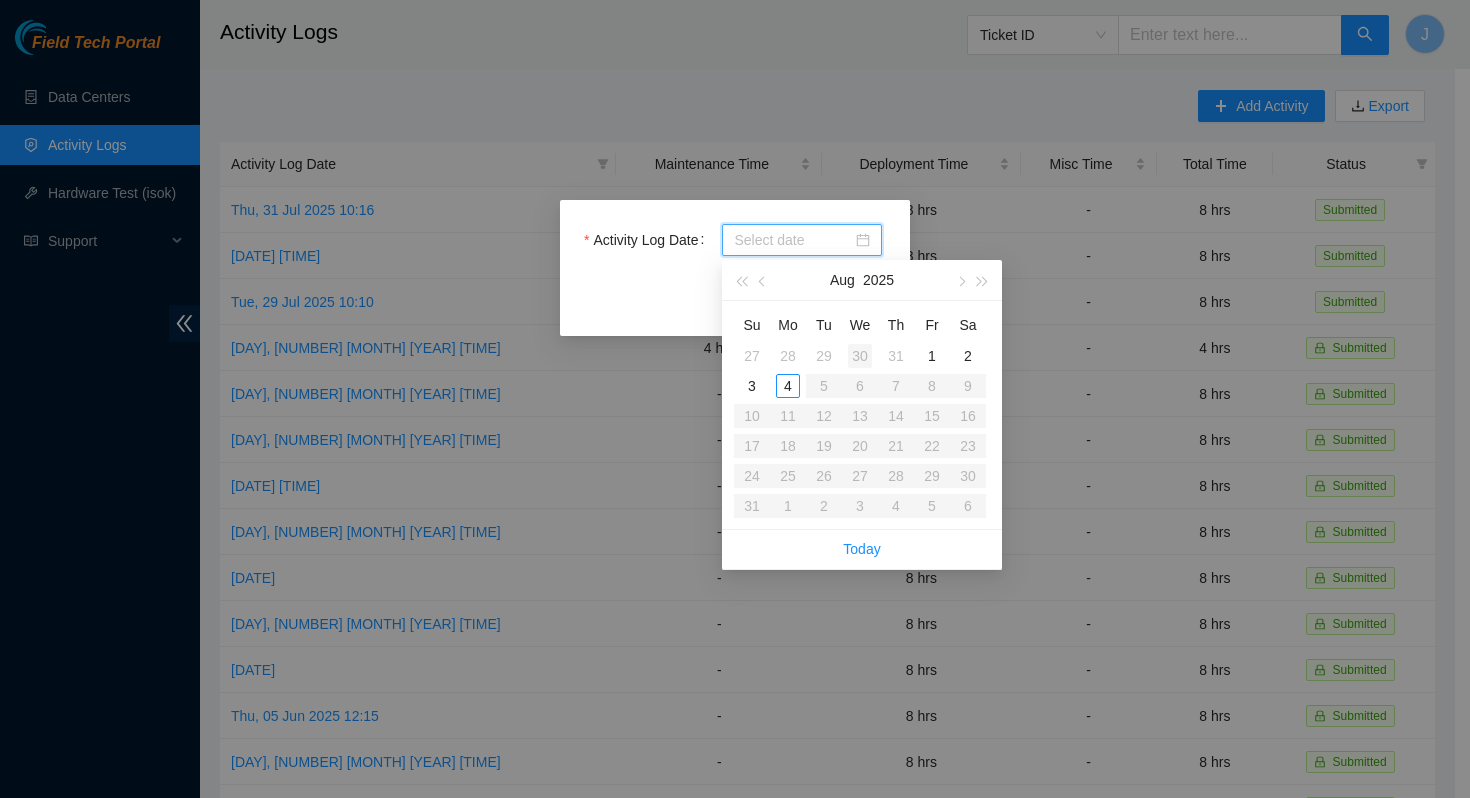 type on "2025-07-30" 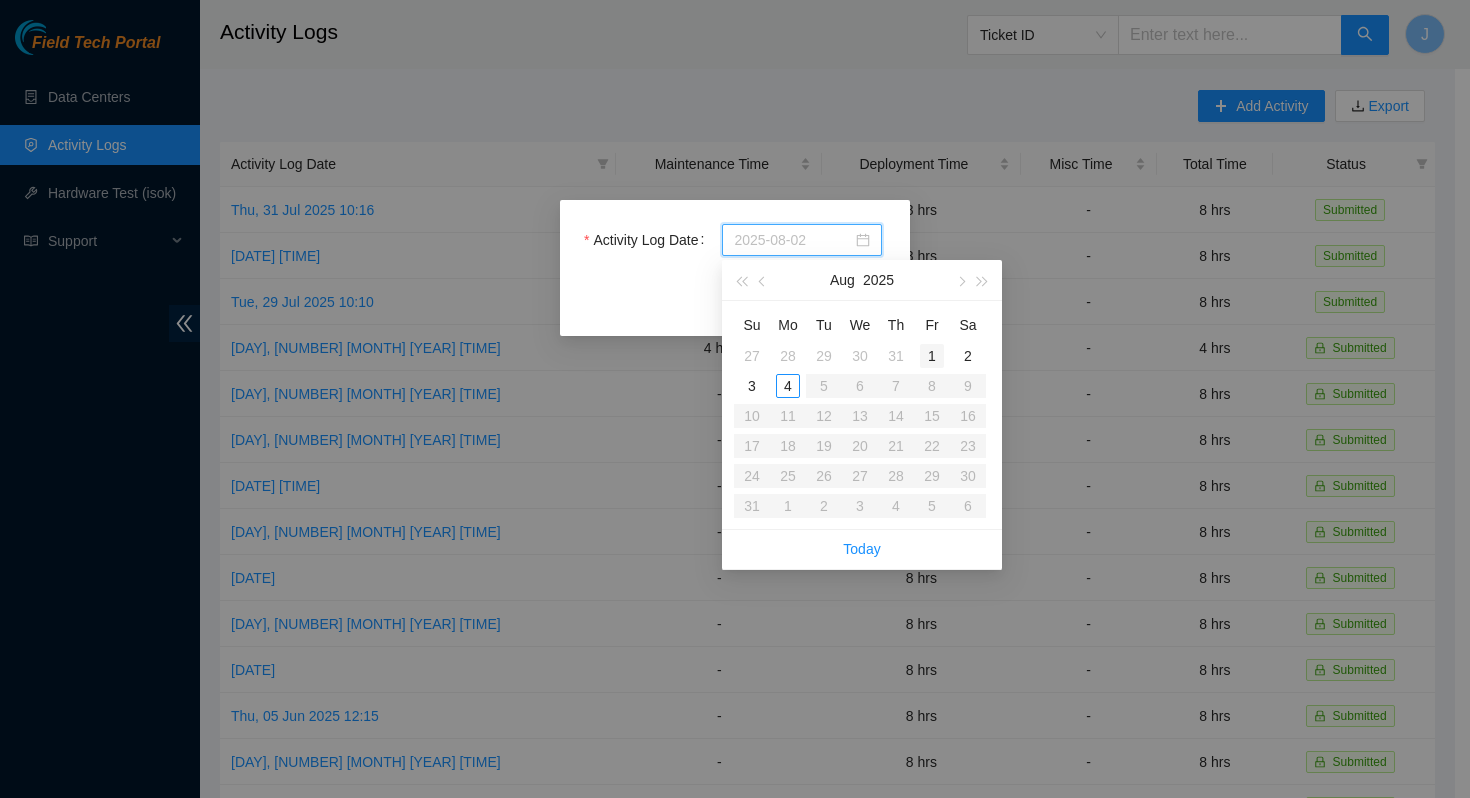 type on "2025-08-01" 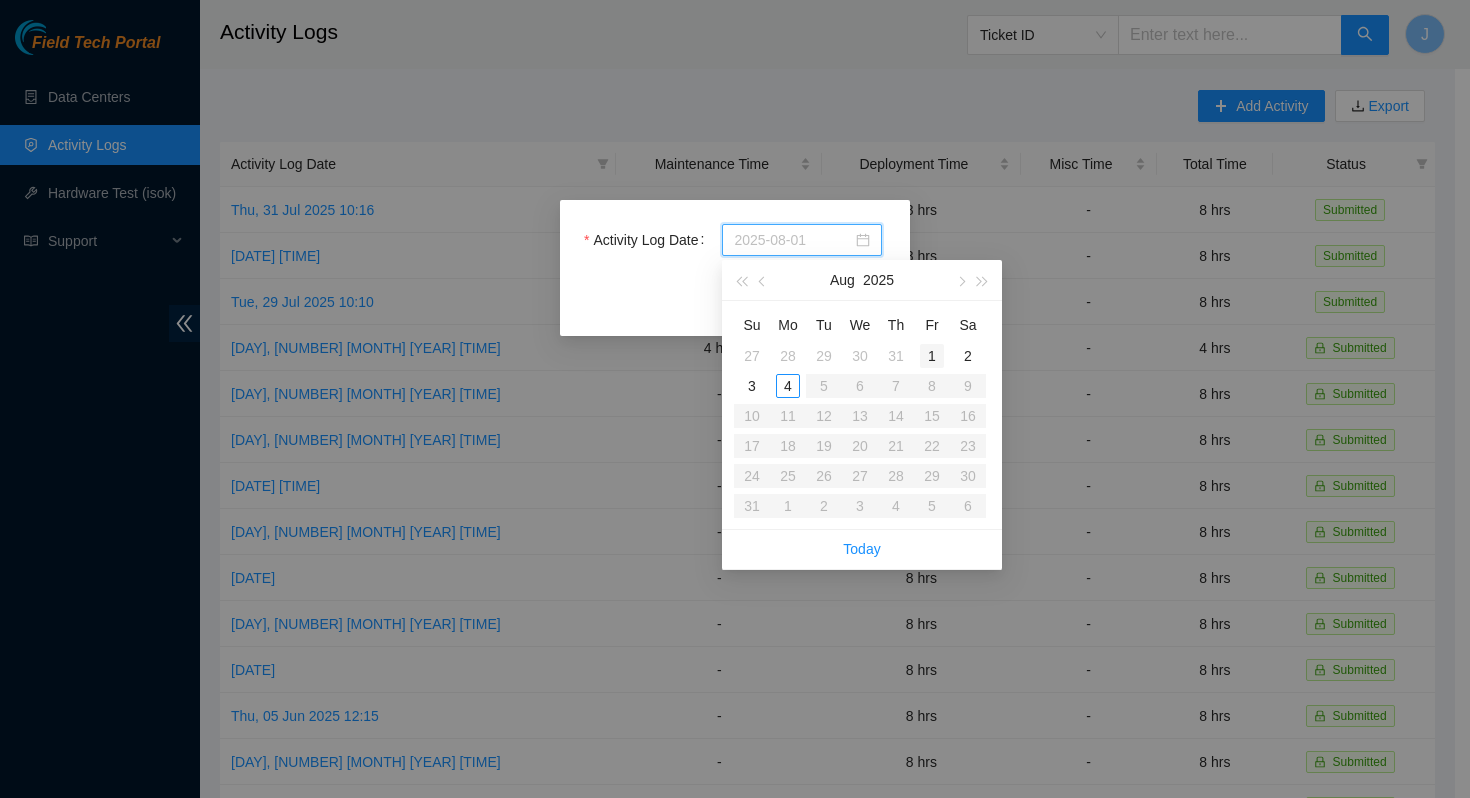 click on "1" at bounding box center (932, 356) 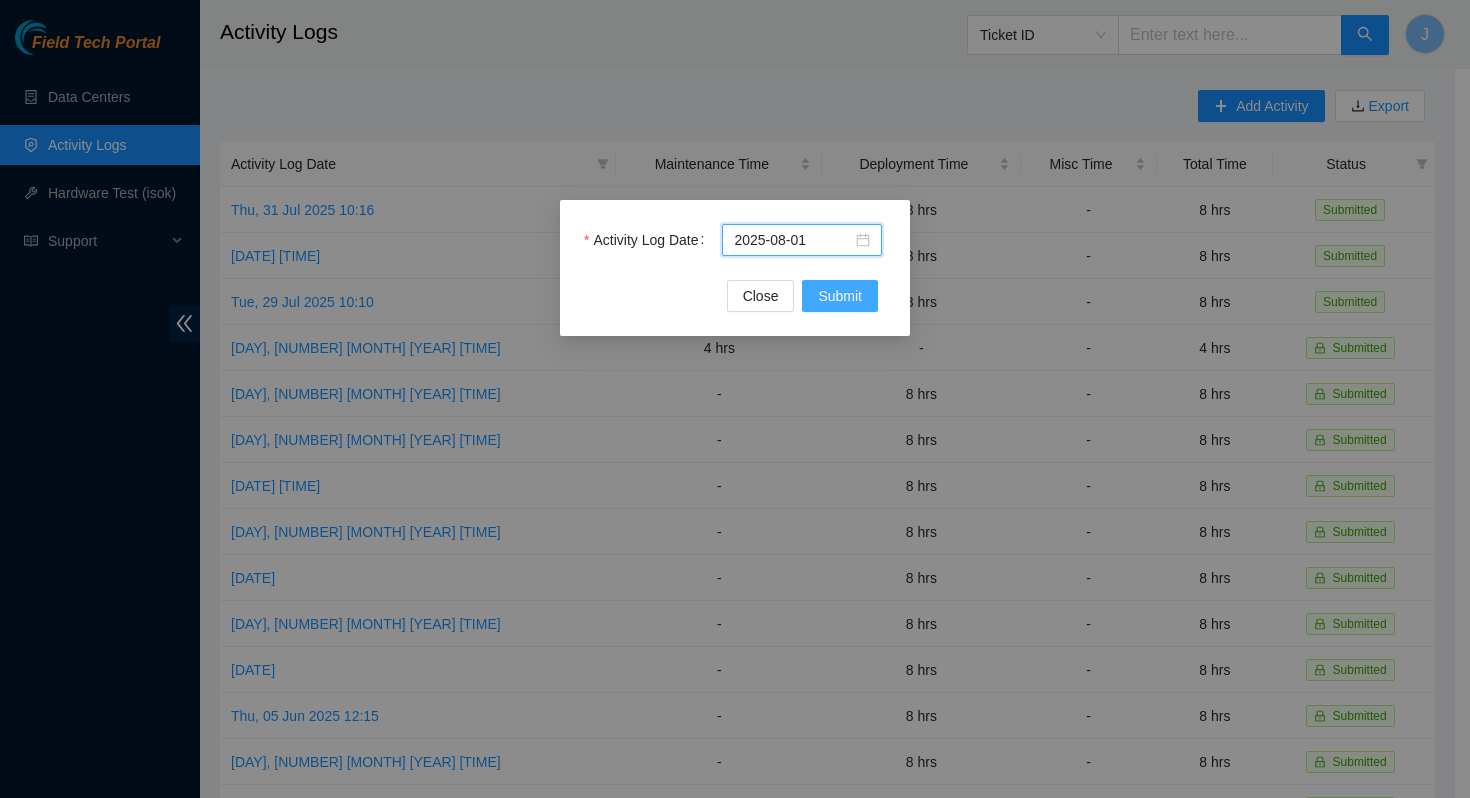 click on "Submit" at bounding box center [840, 296] 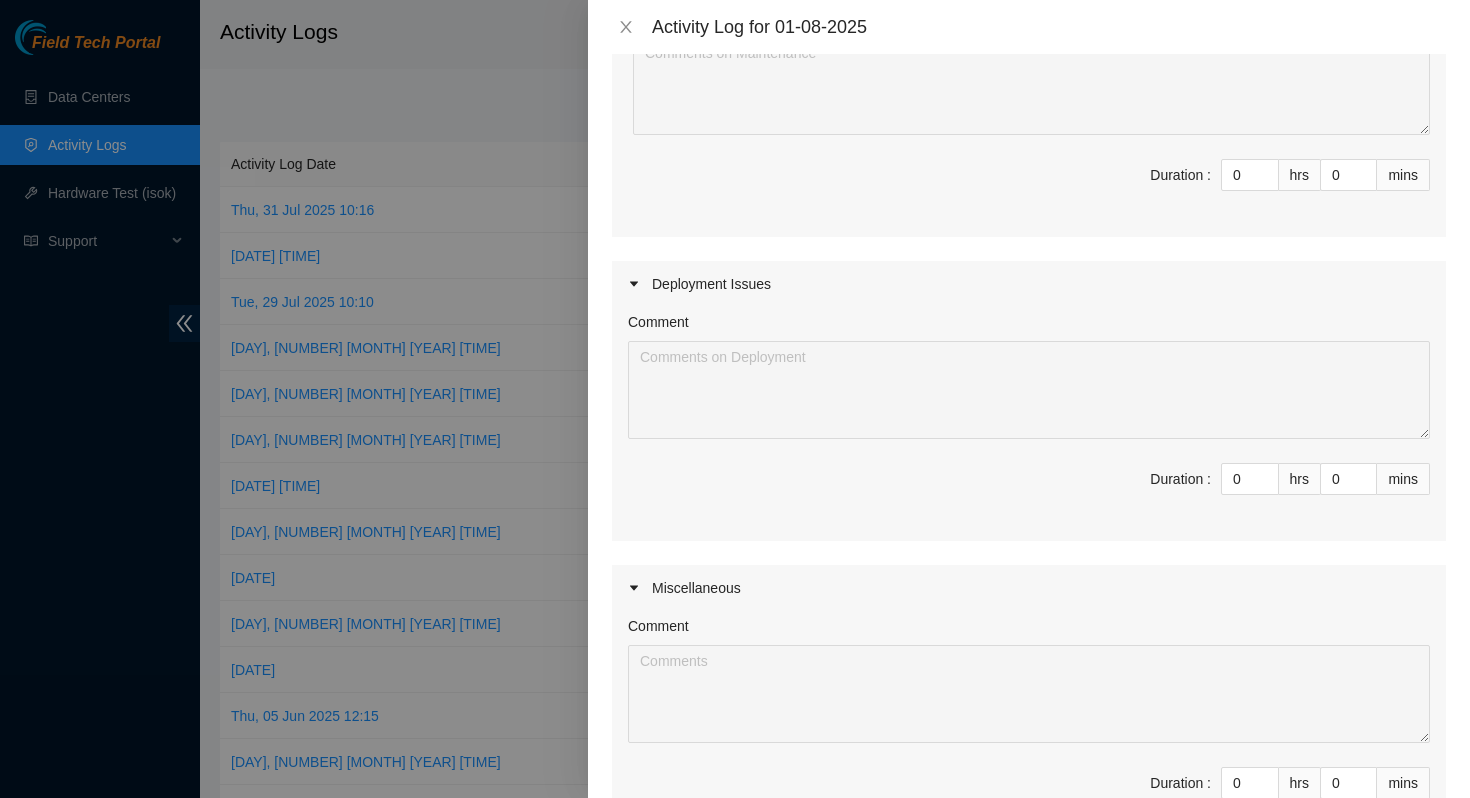 scroll, scrollTop: 303, scrollLeft: 0, axis: vertical 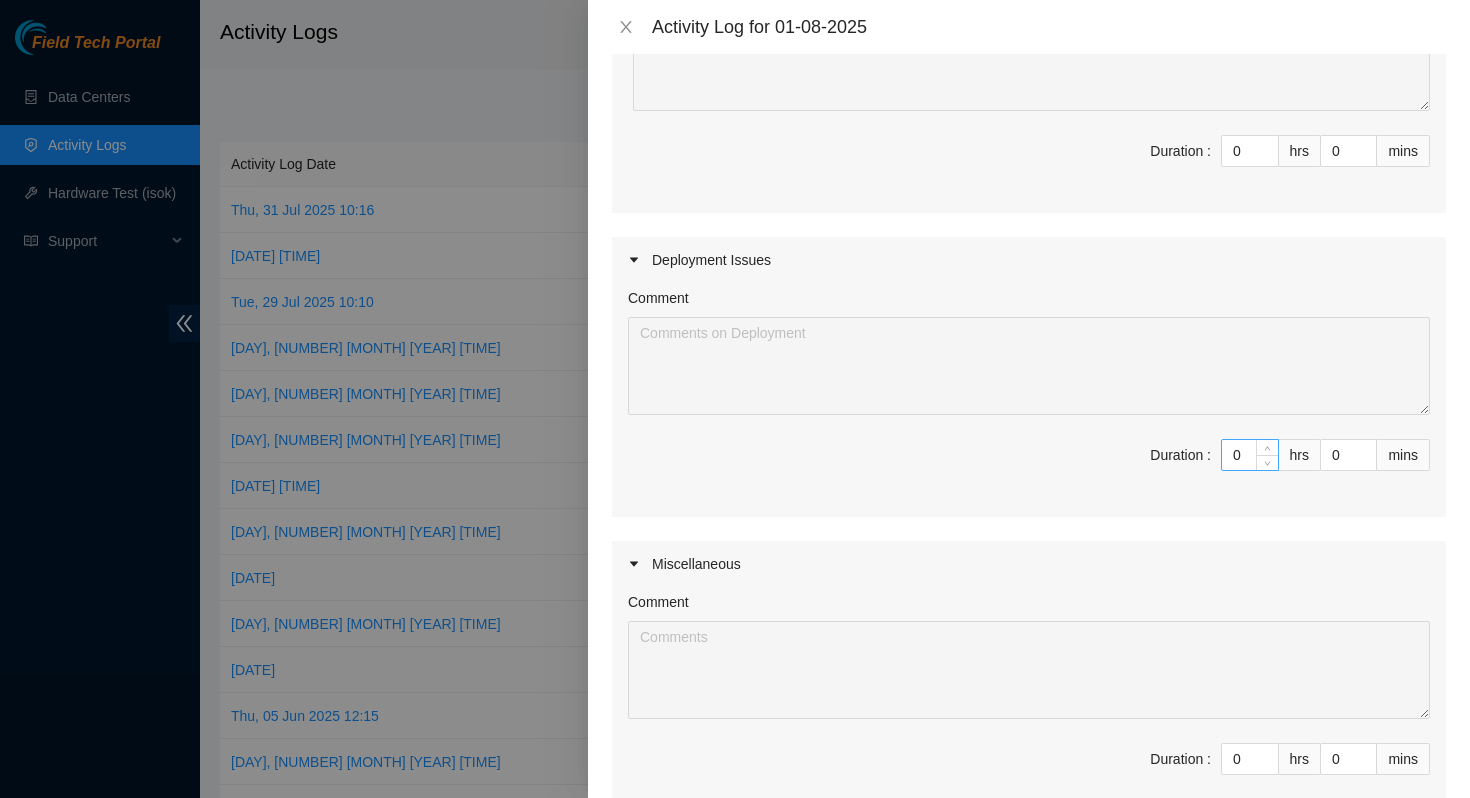 click on "0" at bounding box center [1250, 455] 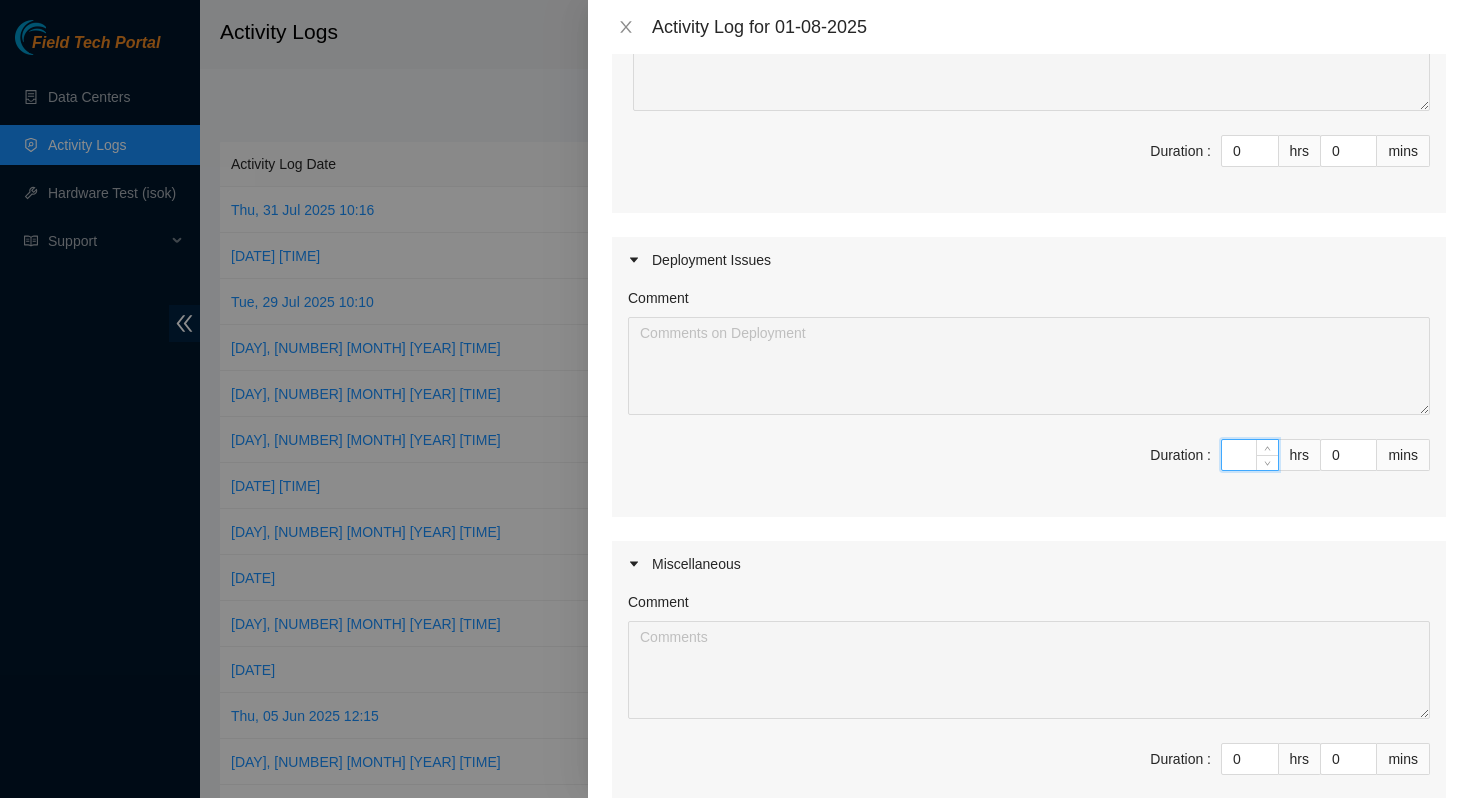 type on "8" 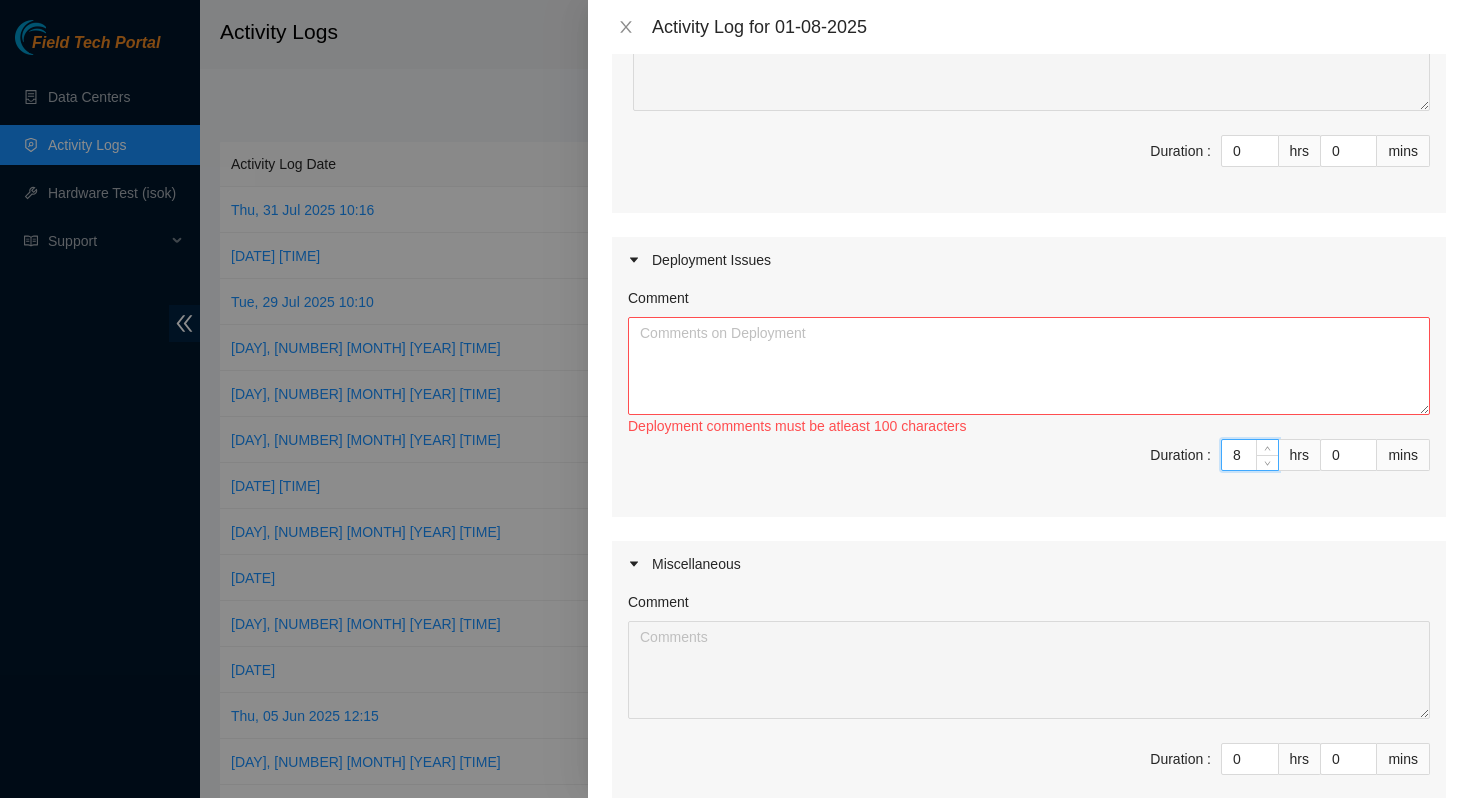 type on "8" 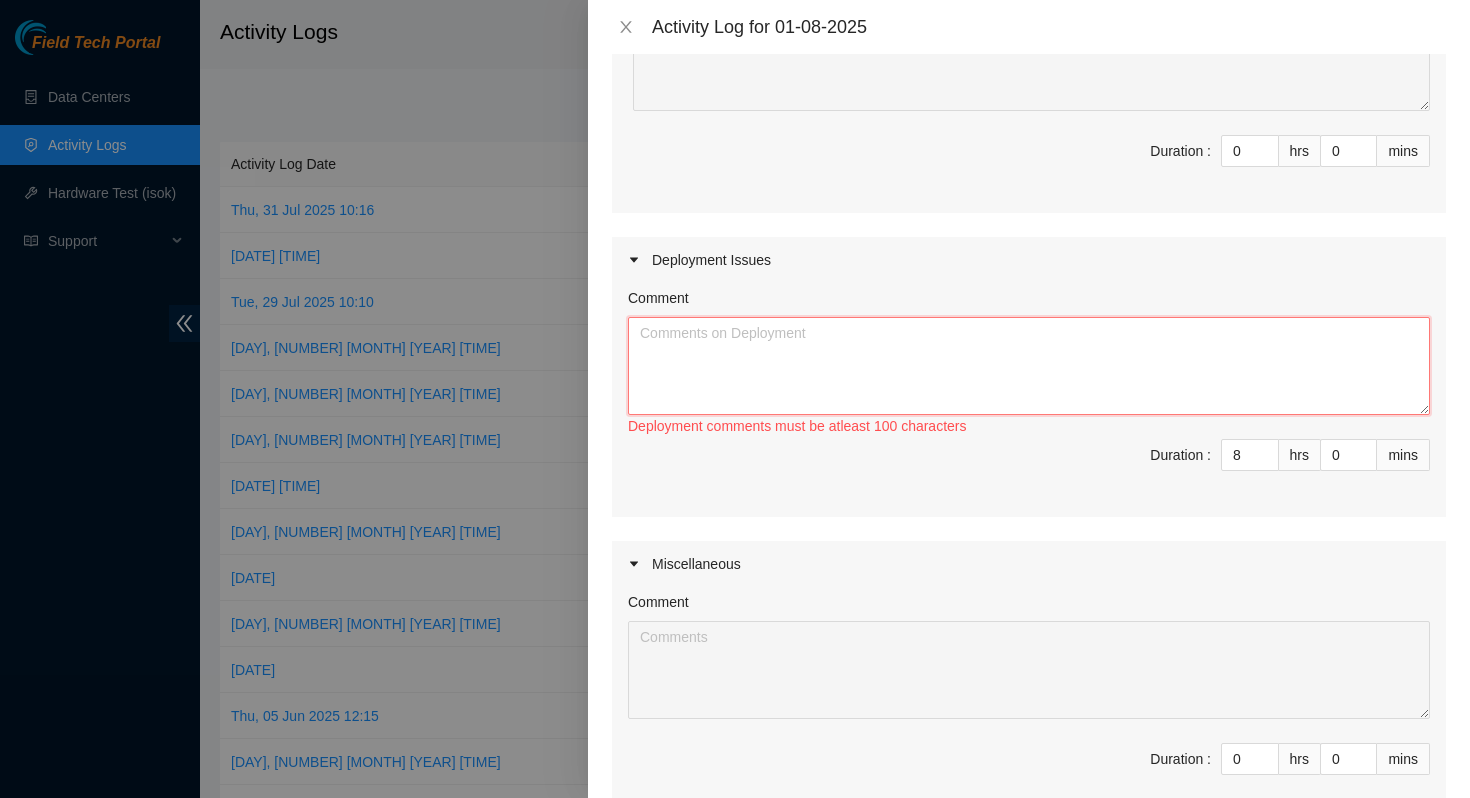 click on "Comment" at bounding box center [1029, 366] 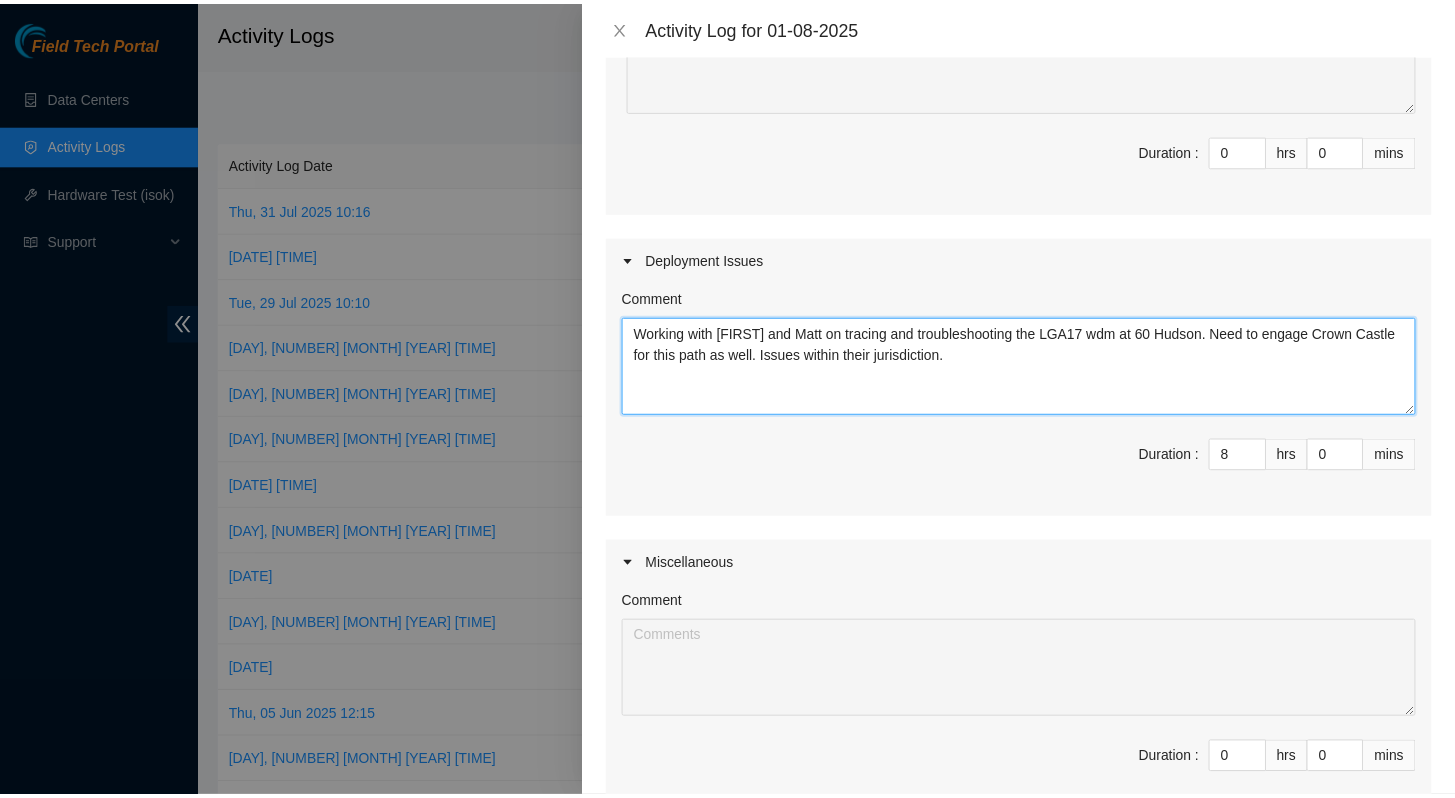 scroll, scrollTop: 545, scrollLeft: 0, axis: vertical 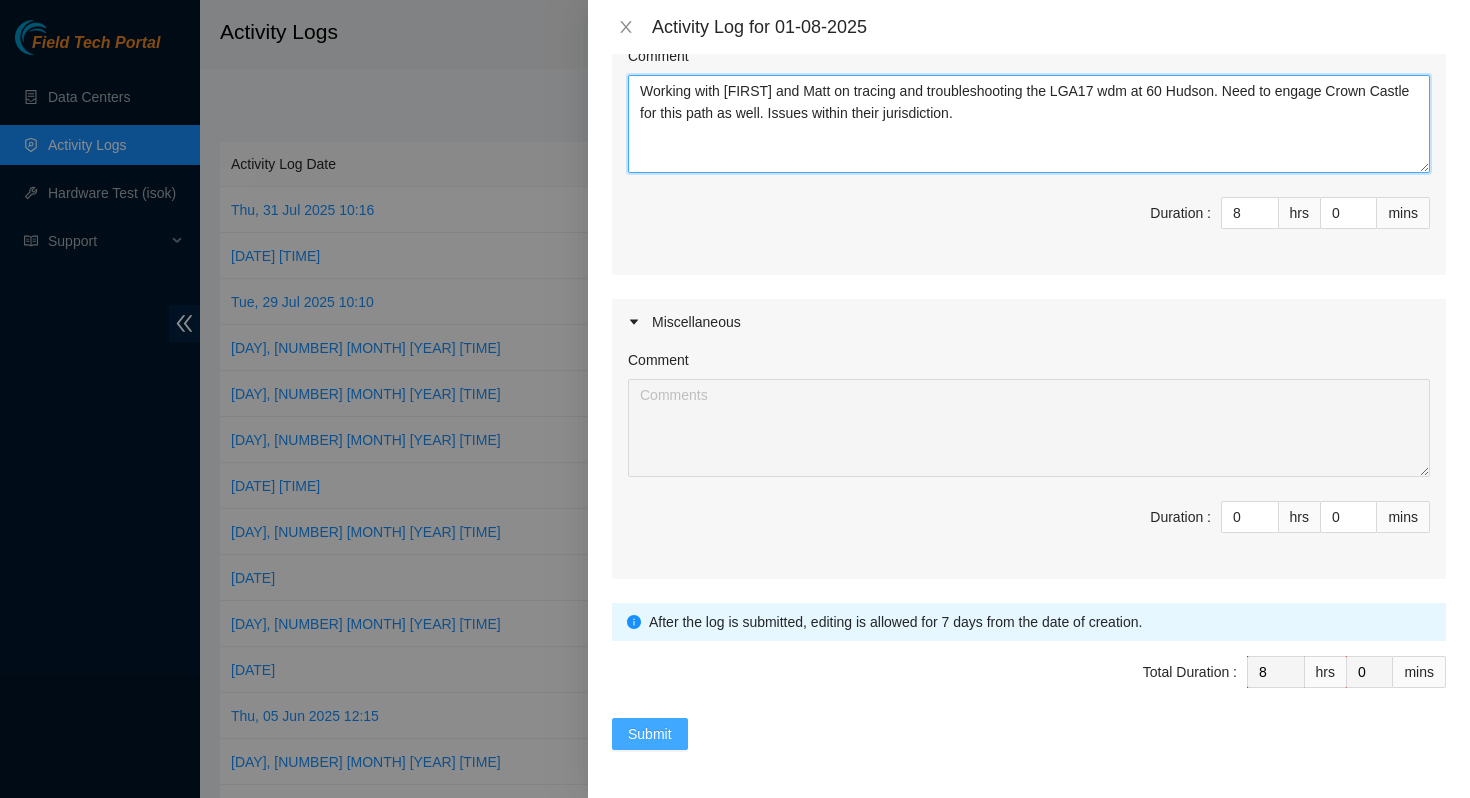 type on "Working with [FIRST] and Matt on tracing and troubleshooting the LGA17 wdm at 60 Hudson. Need to engage Crown Castle for this path as well. Issues within their jurisdiction." 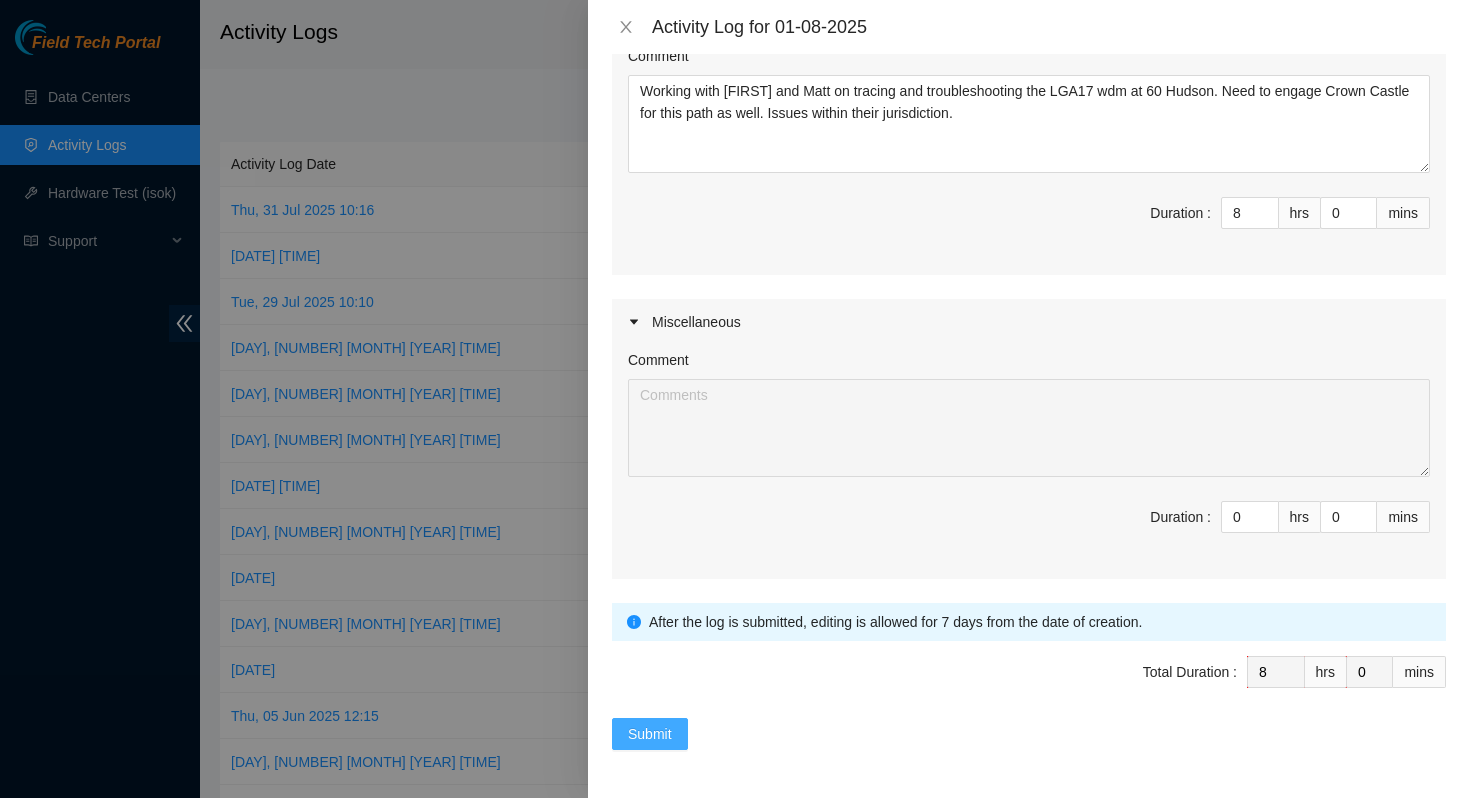 click on "Submit" at bounding box center [650, 734] 